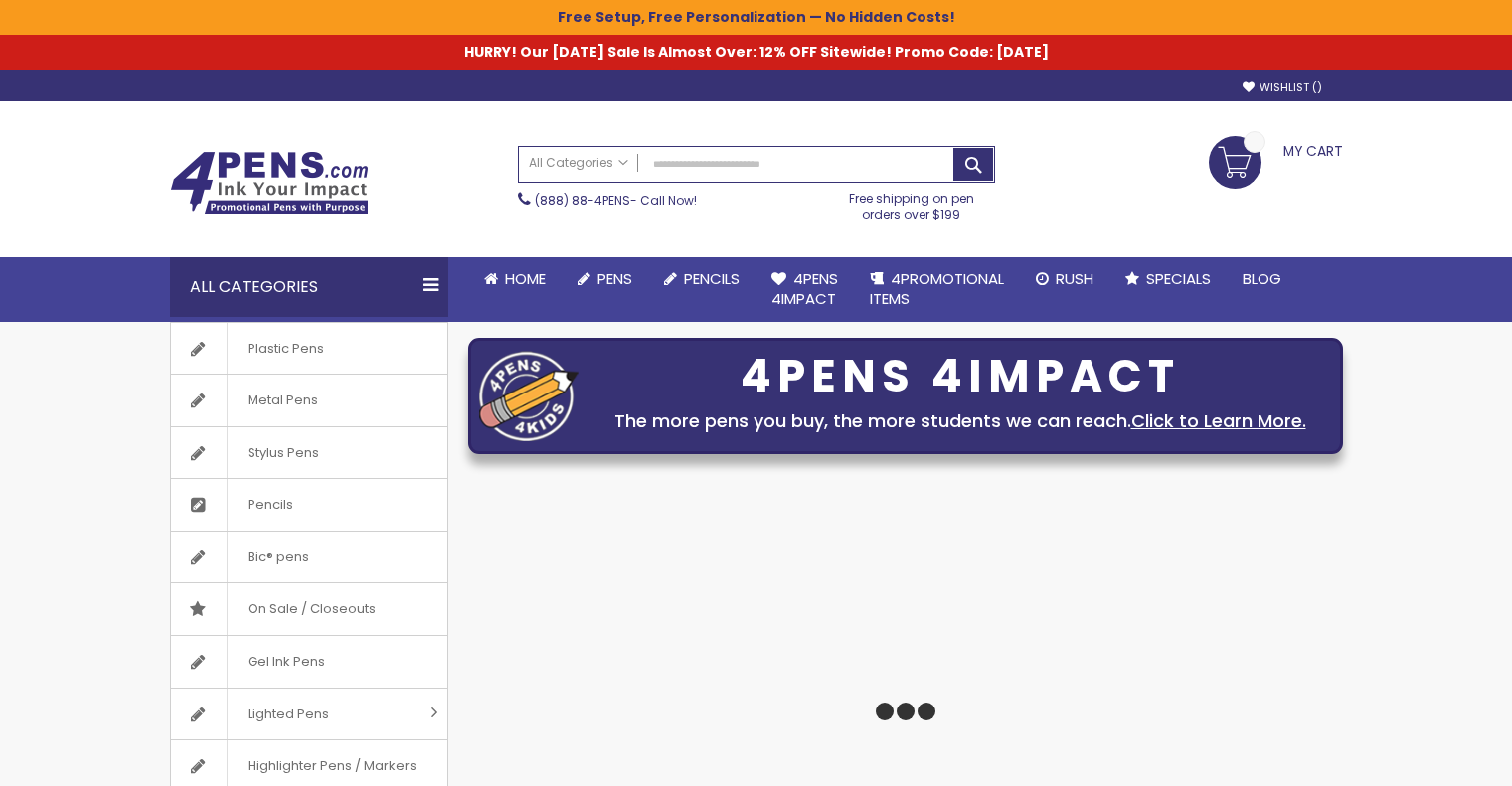 scroll, scrollTop: 0, scrollLeft: 0, axis: both 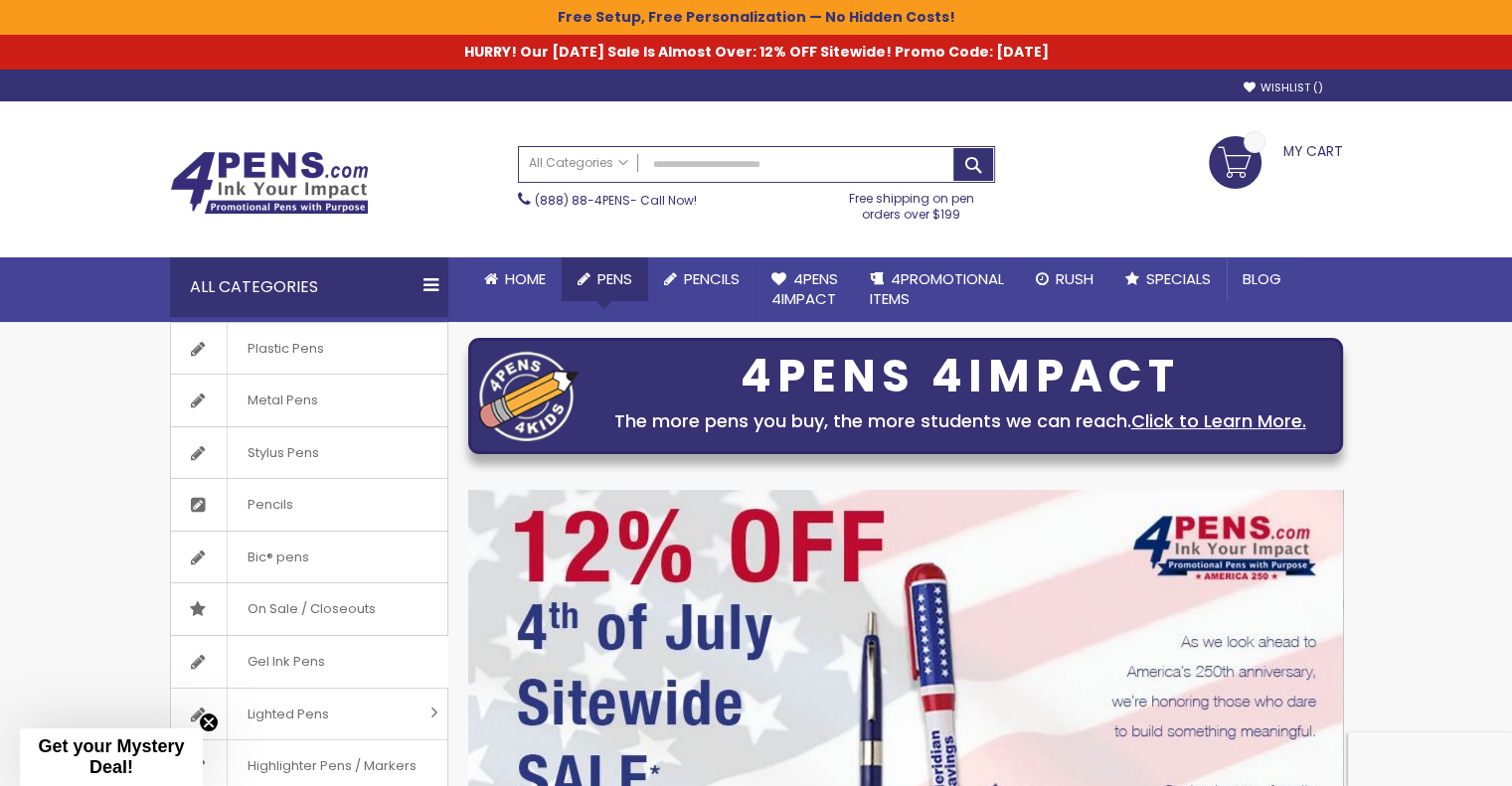 click on "Pens" 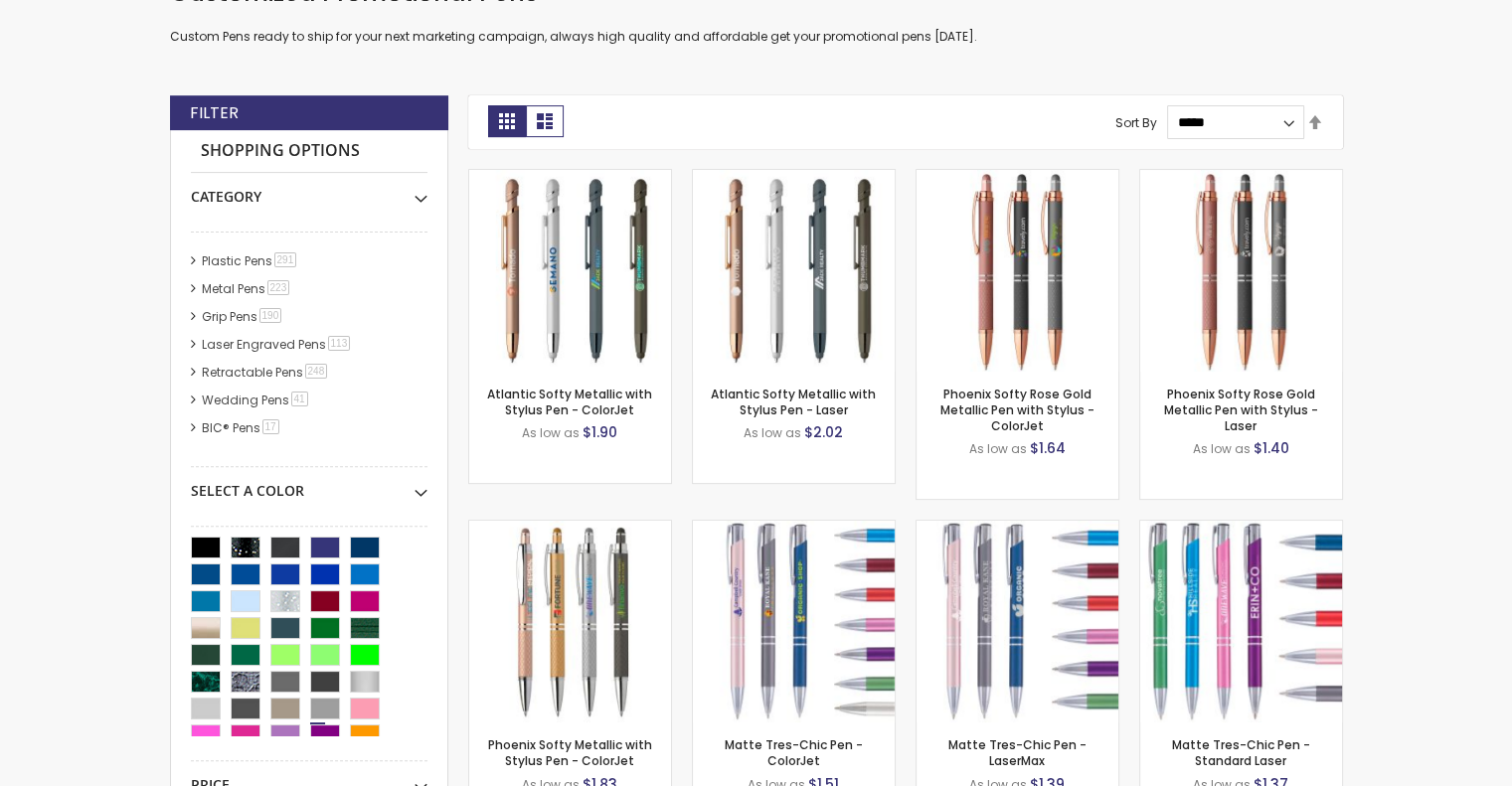 scroll, scrollTop: 596, scrollLeft: 0, axis: vertical 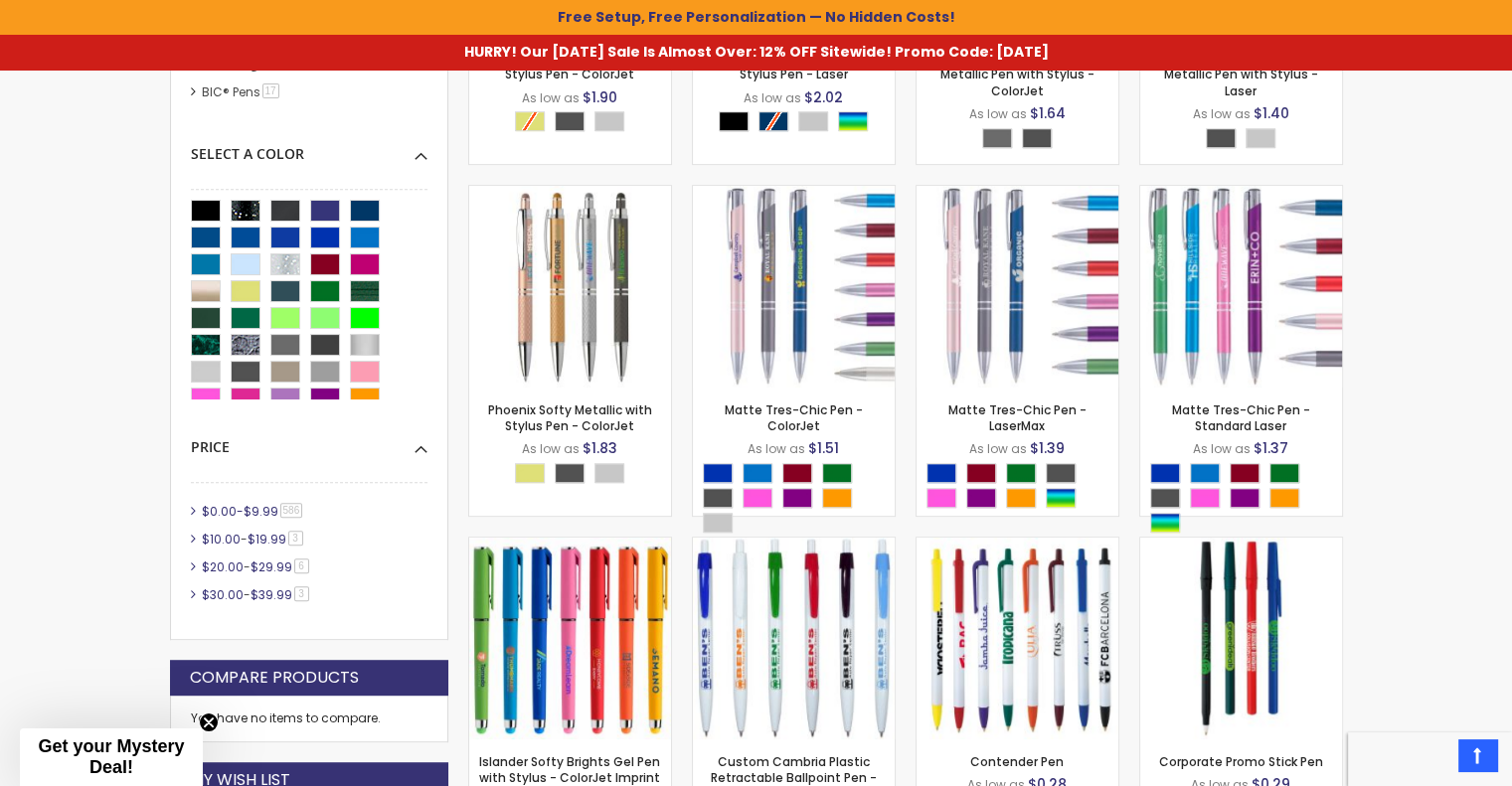 click on "$0.00" at bounding box center [219, 511] 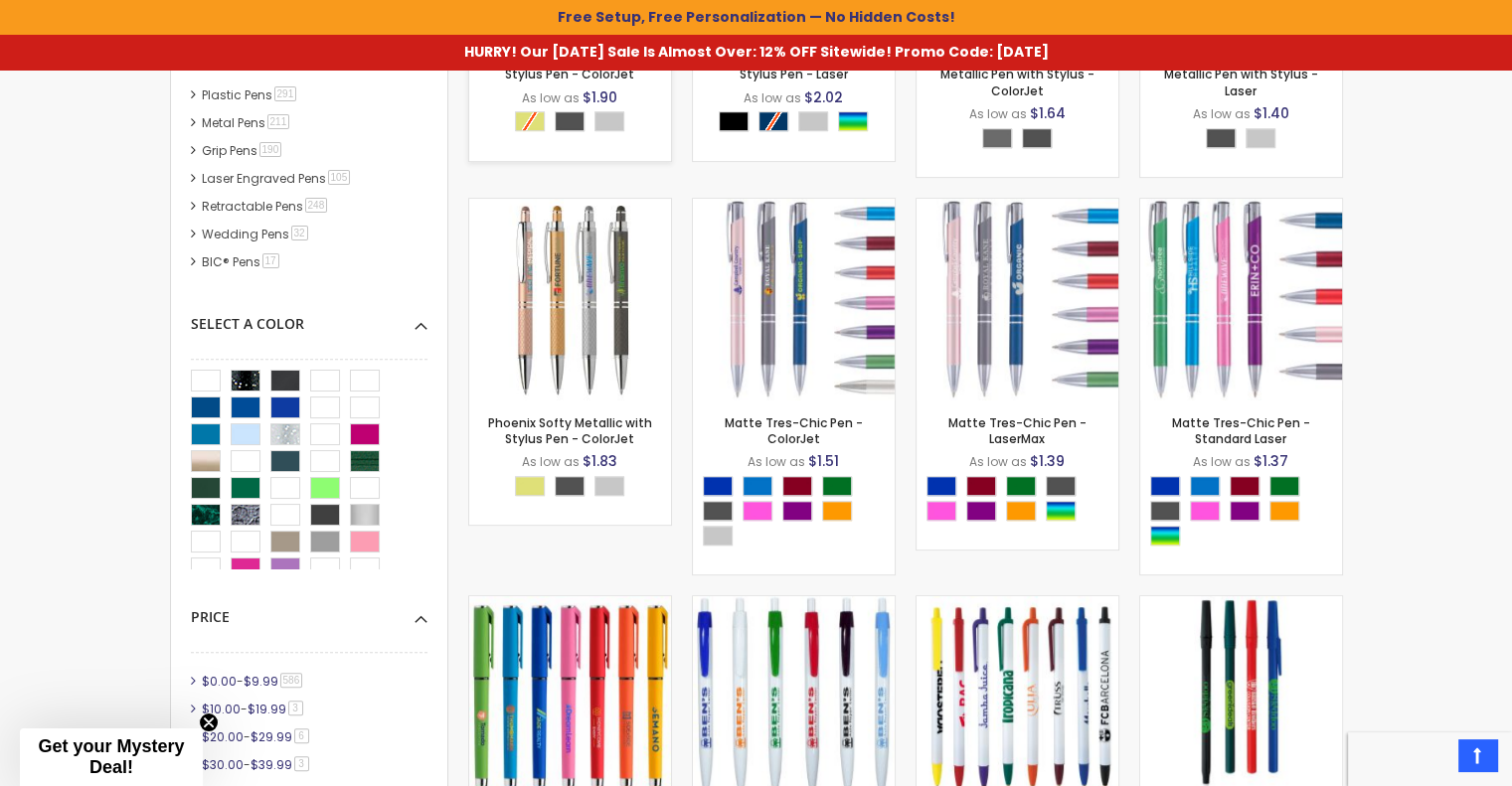 click on "Atlantic Softy Metallic with Stylus Pen - ColorJet
As low as
$1.90" at bounding box center [570, -3] 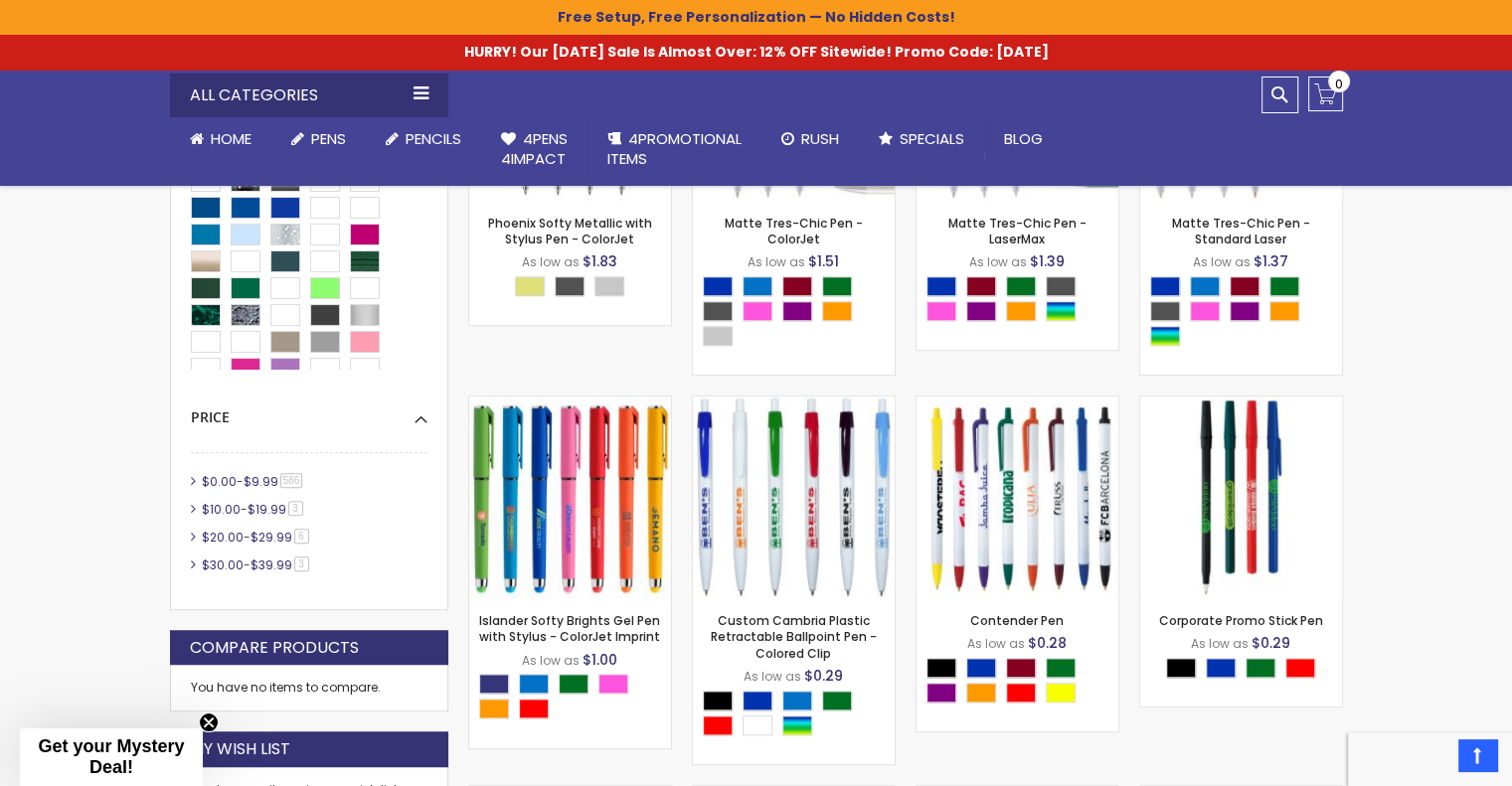 scroll, scrollTop: 1162, scrollLeft: 0, axis: vertical 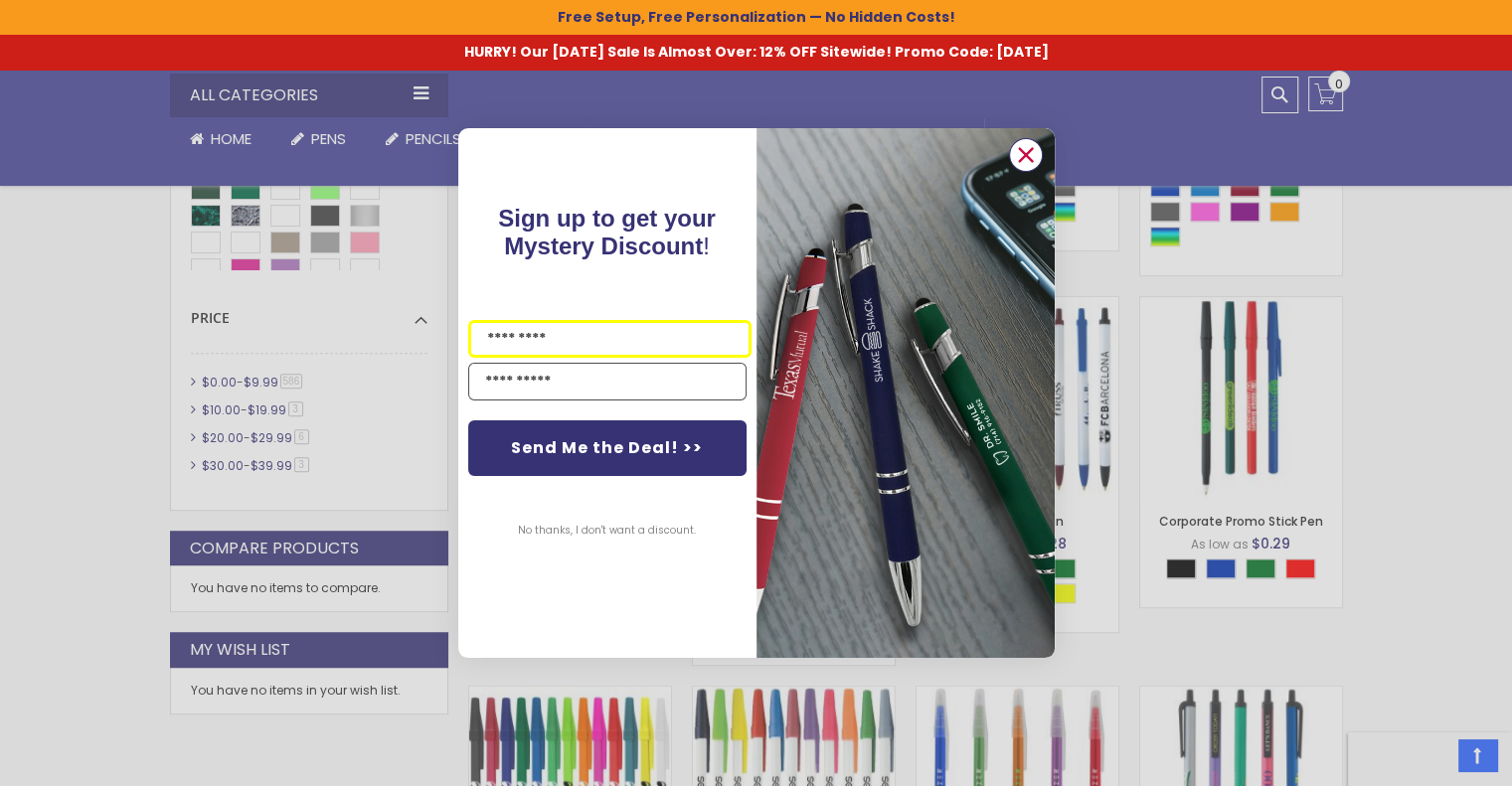 click 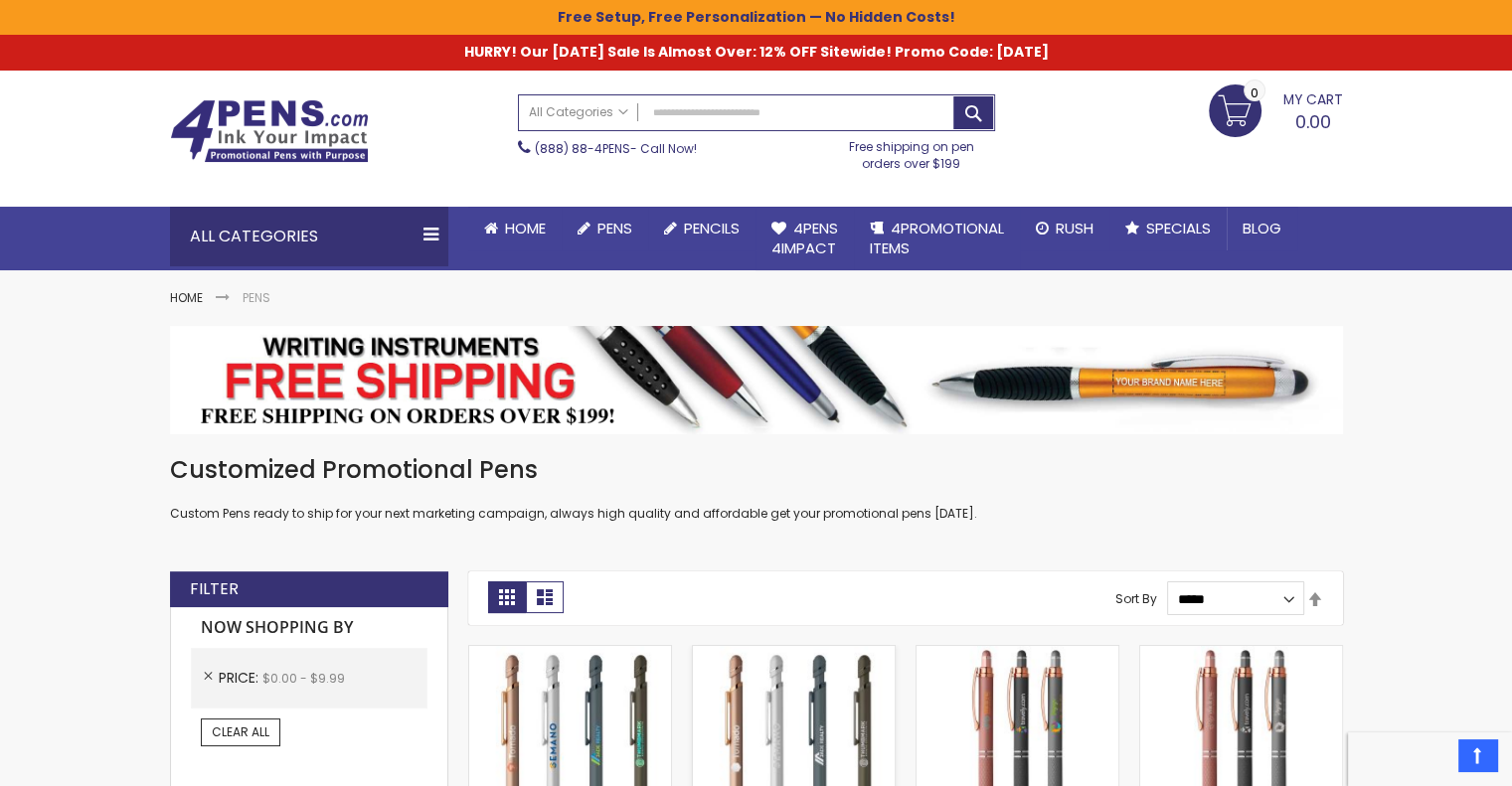 scroll, scrollTop: 0, scrollLeft: 0, axis: both 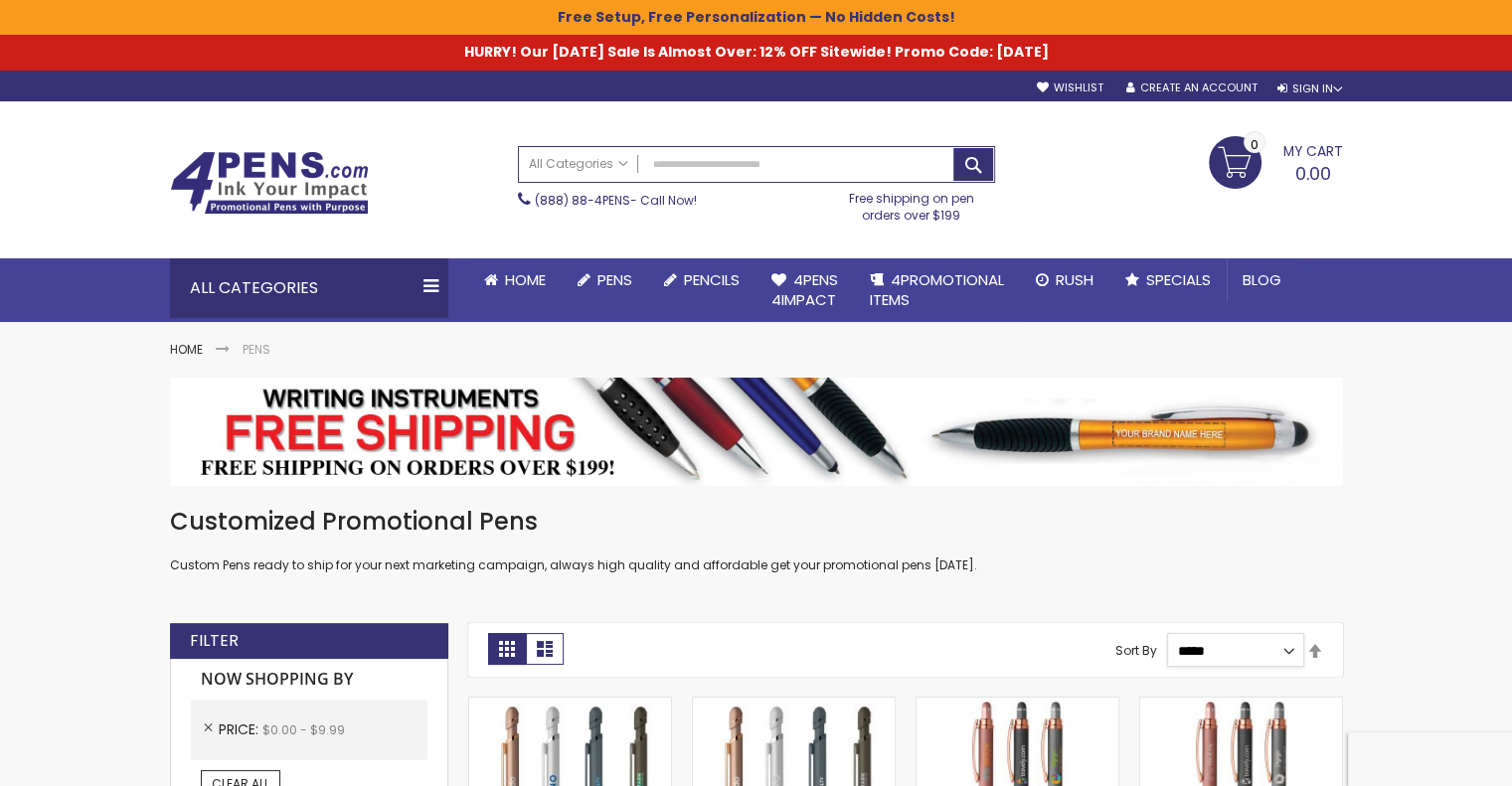 click on "**********" at bounding box center [1235, 650] 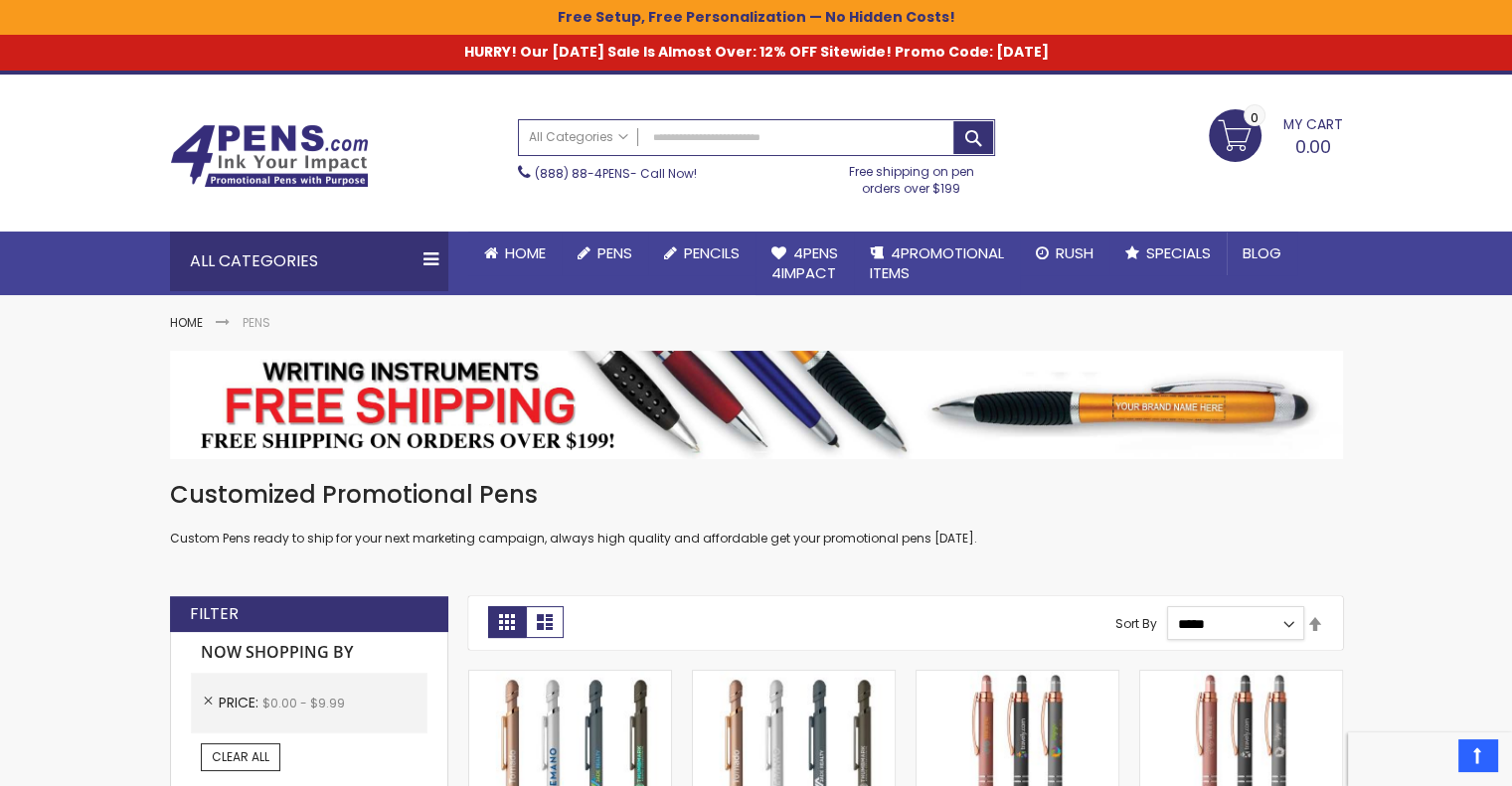scroll, scrollTop: 0, scrollLeft: 0, axis: both 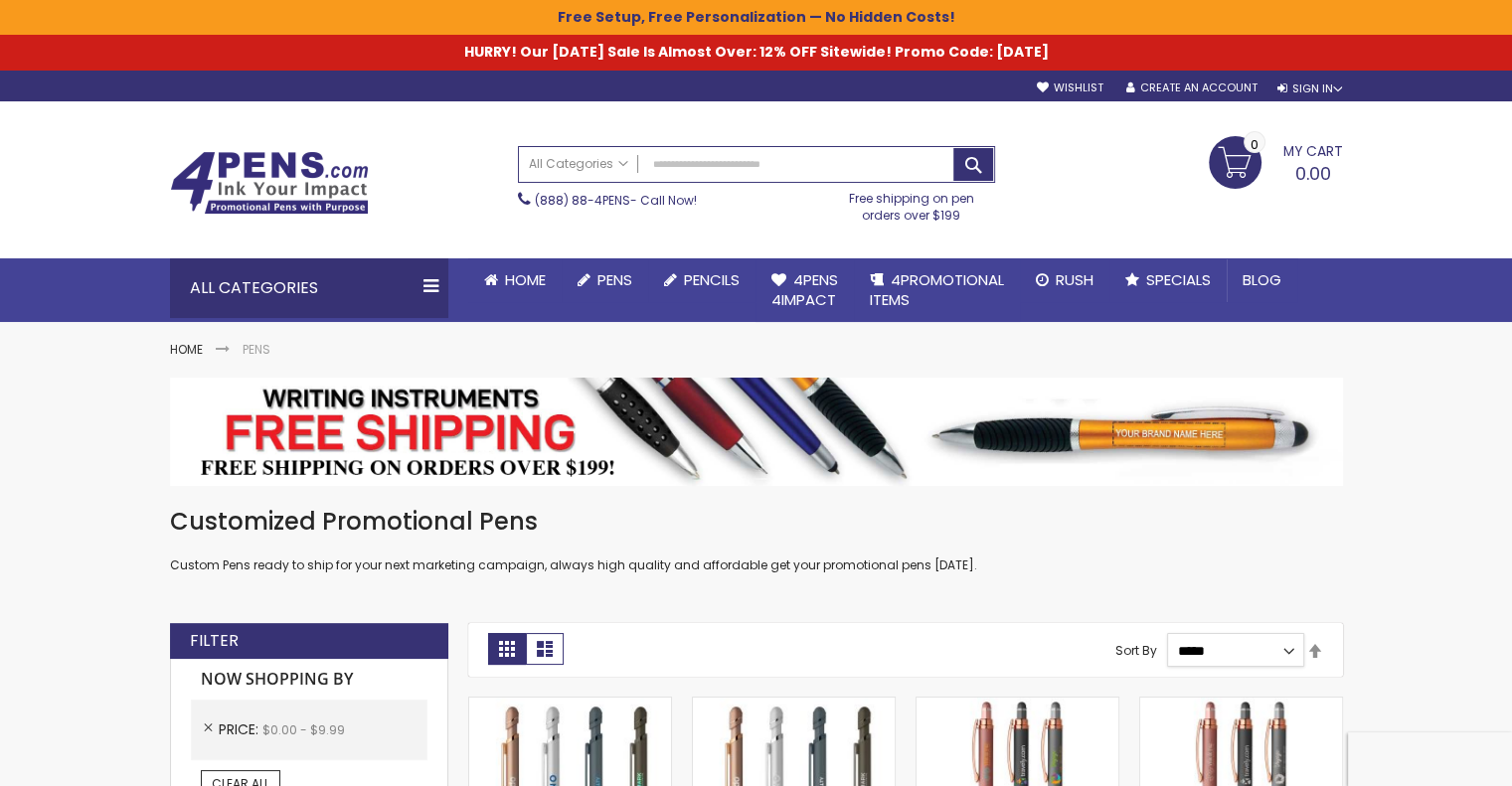 click on "**********" at bounding box center [1235, 650] 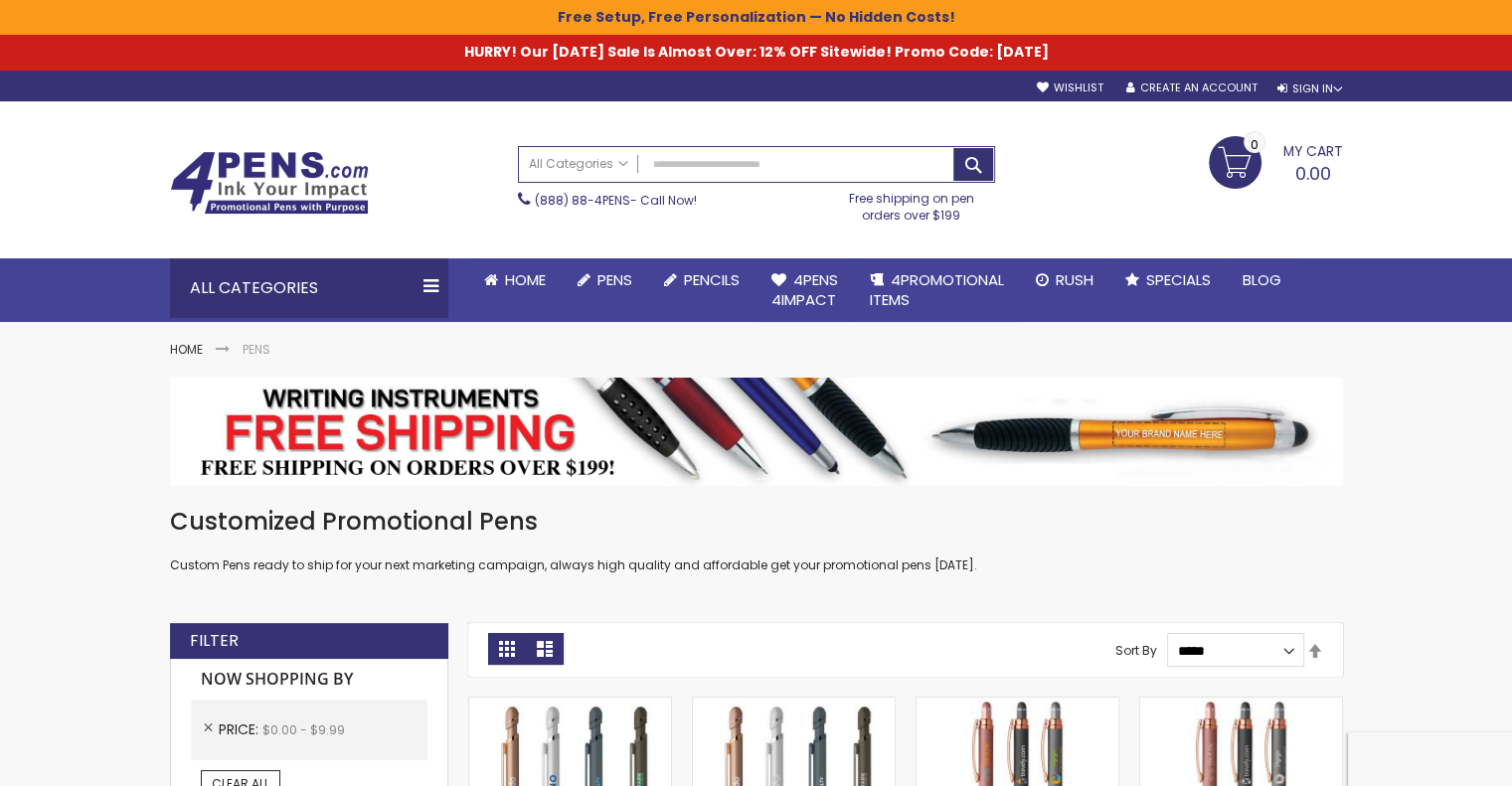 click on "List" at bounding box center [545, 649] 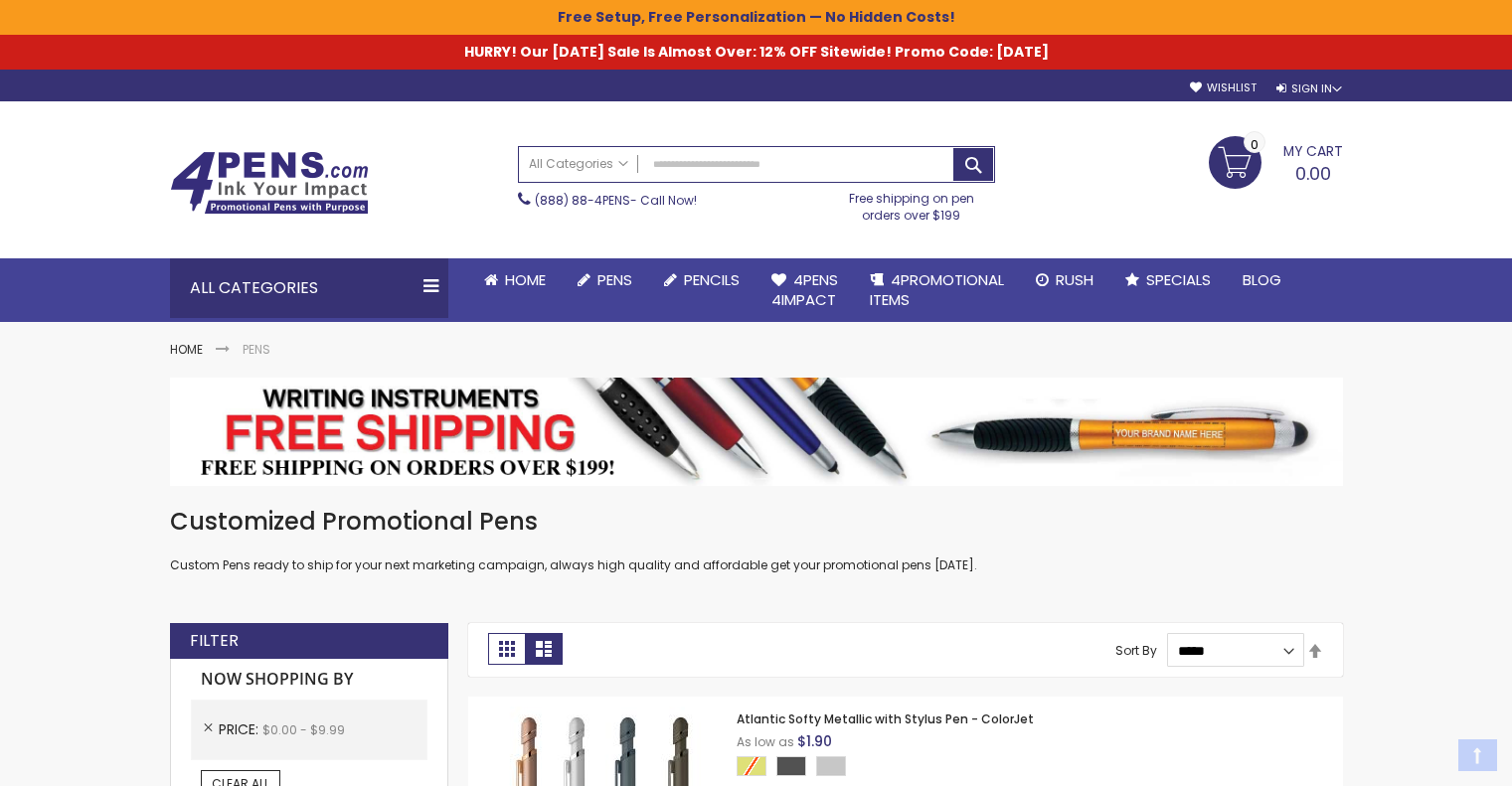 scroll, scrollTop: 0, scrollLeft: 0, axis: both 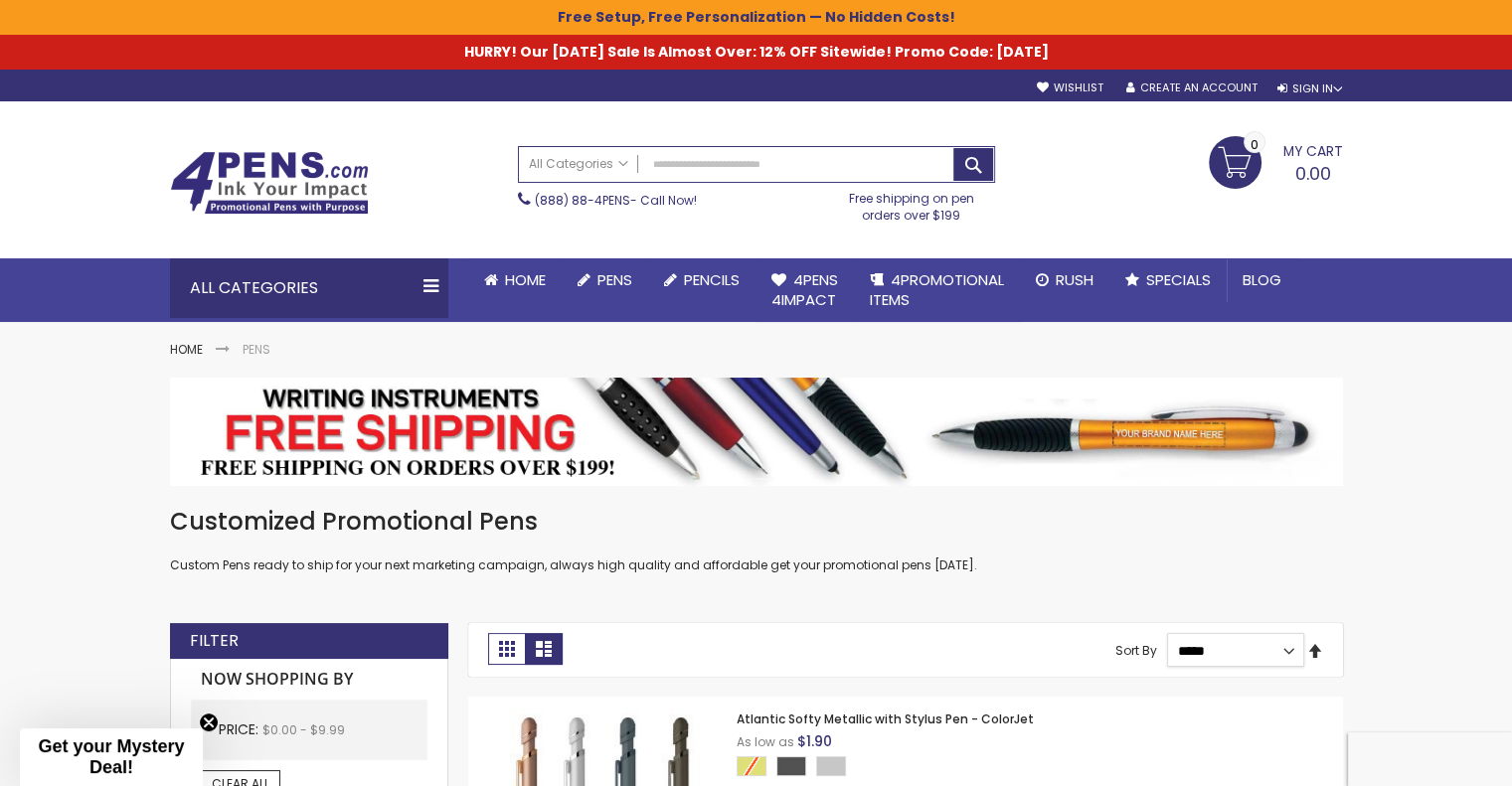 drag, startPoint x: 1229, startPoint y: 652, endPoint x: 1314, endPoint y: 649, distance: 85.05292 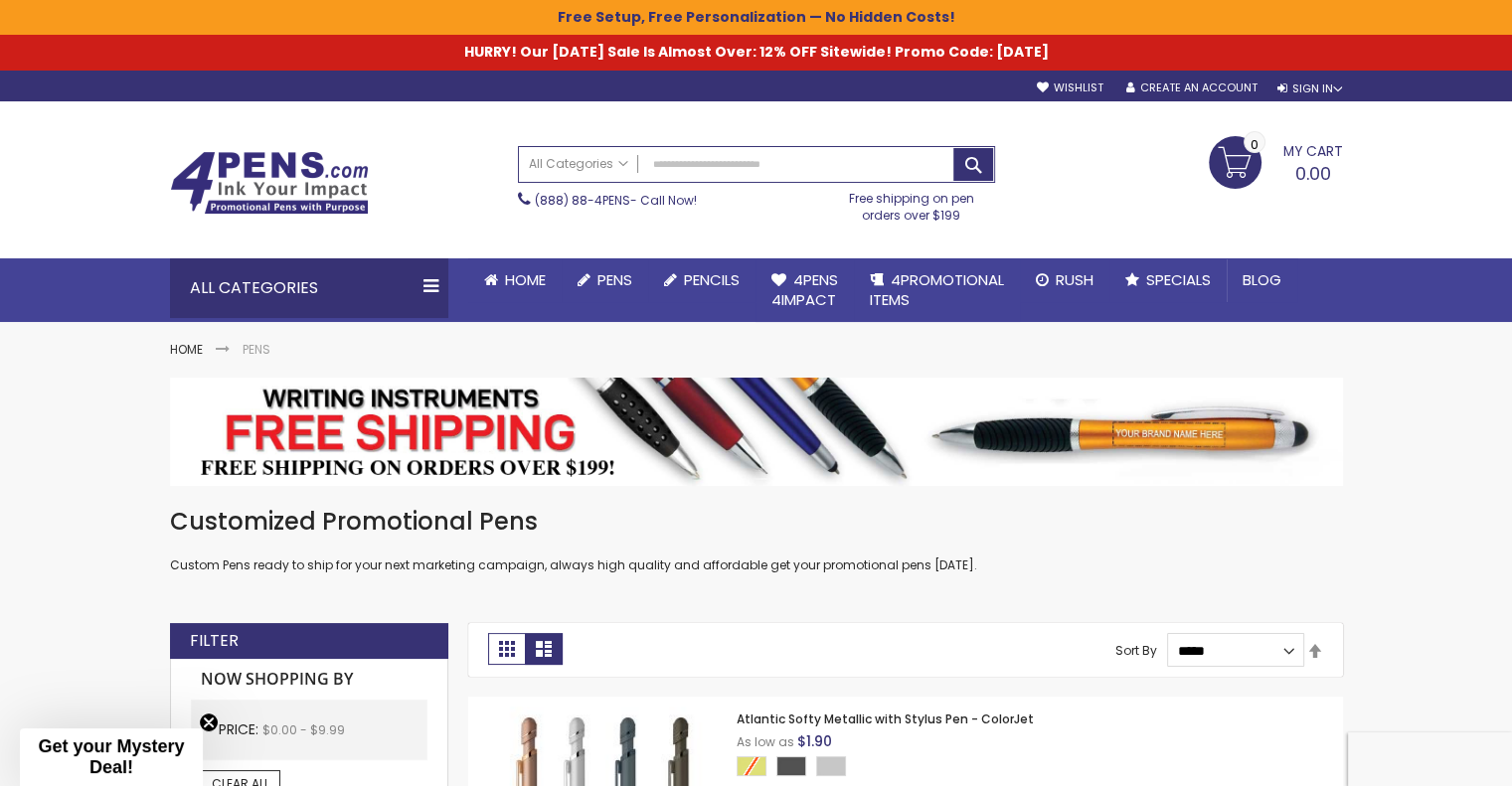 click on "Checkout as a new customer
Creating an account has many benefits:
See order and shipping status
Track order history
Check out faster
Create an Account
Checkout using your account
Email Address
Password
Sign In" at bounding box center [906, 2561] 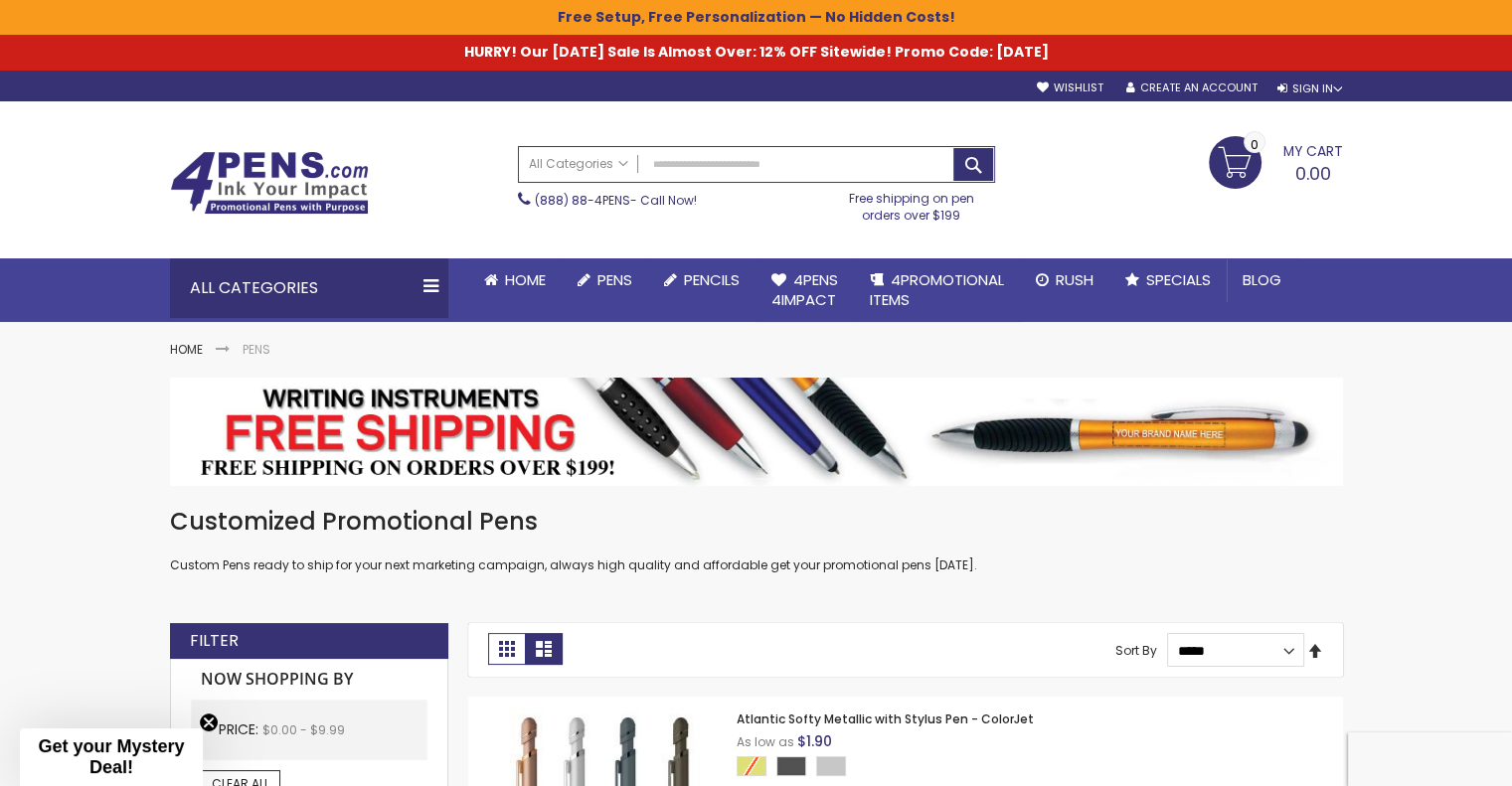 click on "Set Descending Direction" at bounding box center [1315, 652] 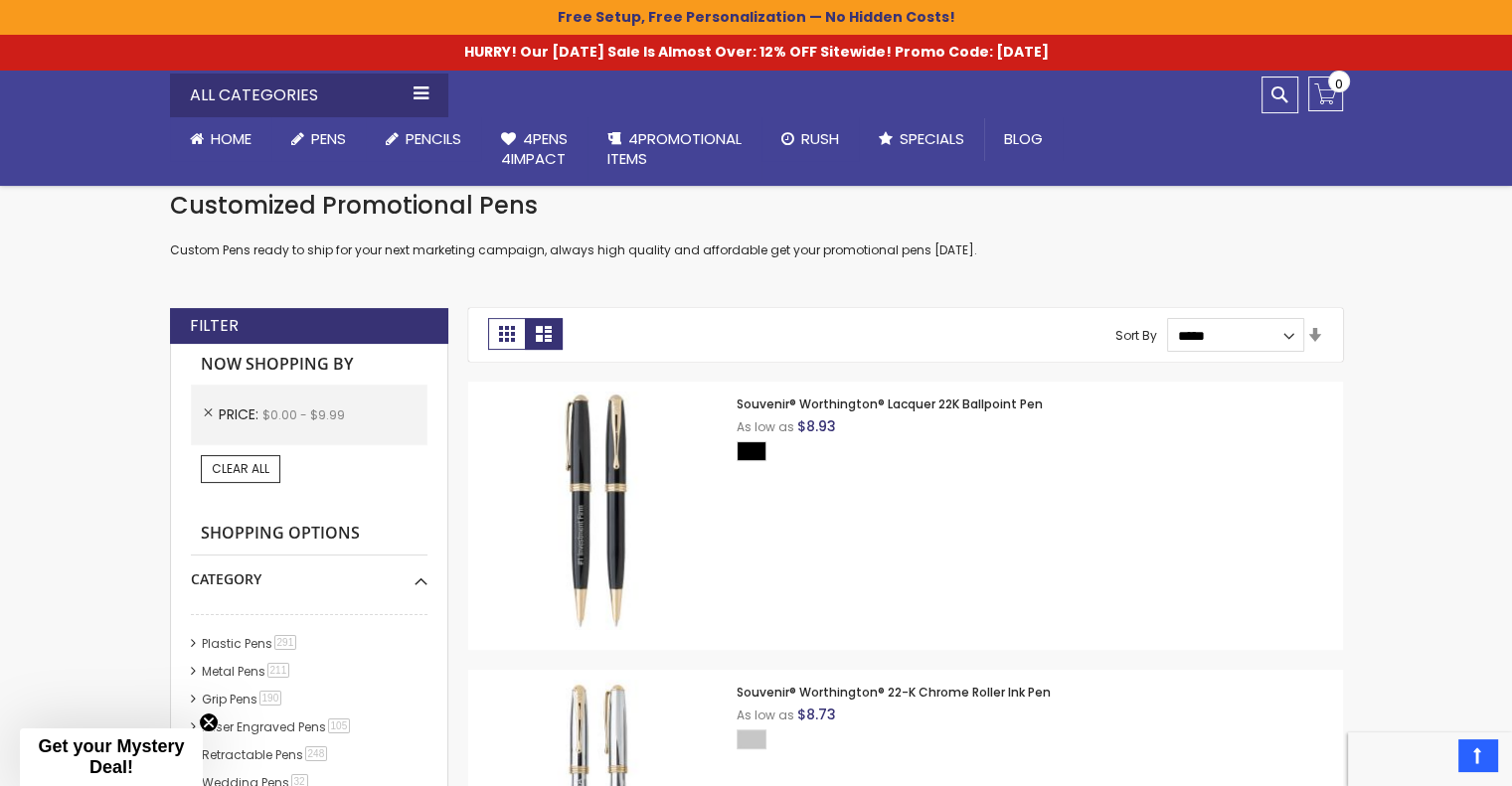 scroll, scrollTop: 298, scrollLeft: 0, axis: vertical 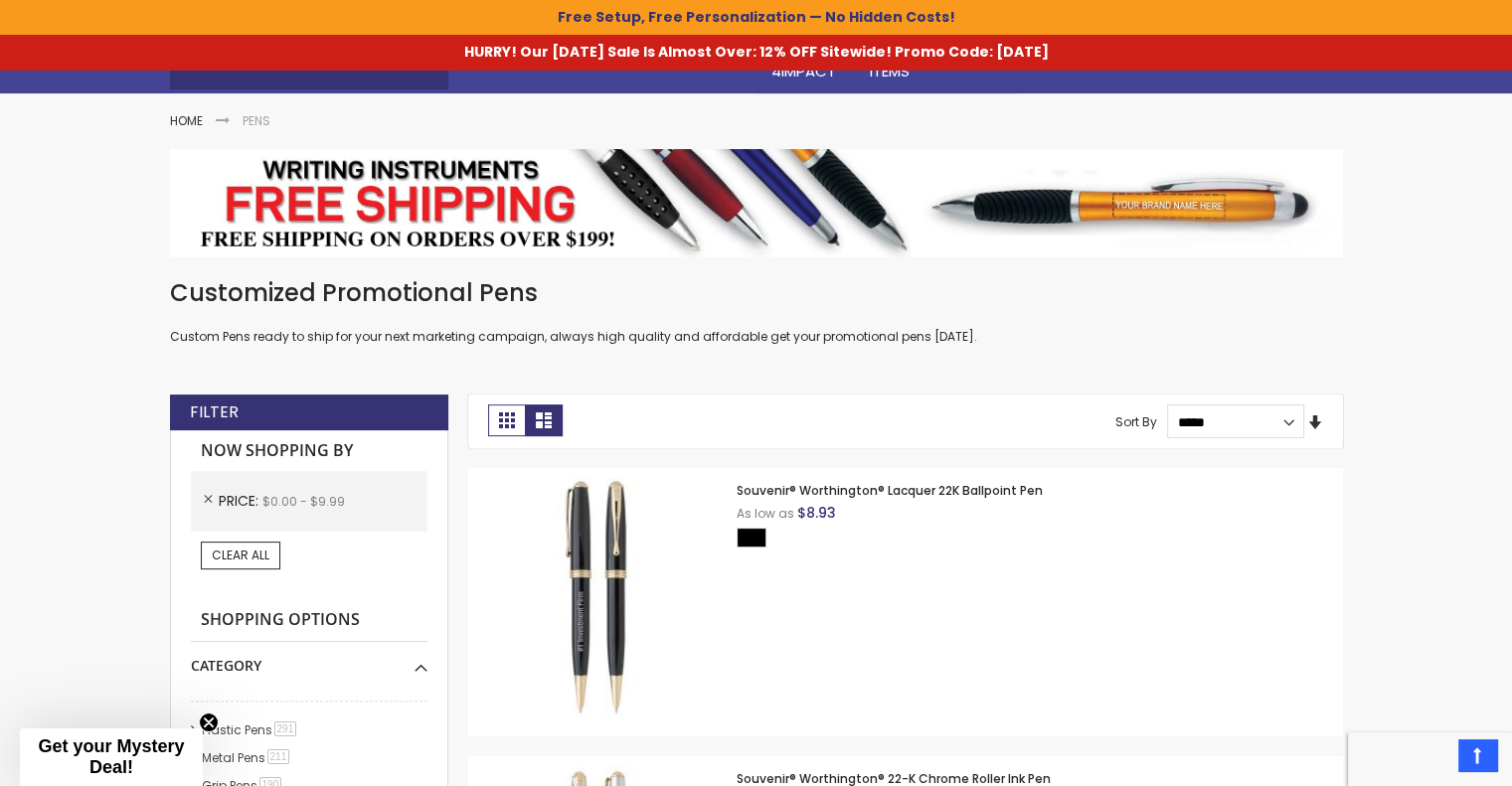 click on "Set Ascending Direction" at bounding box center (1315, 423) 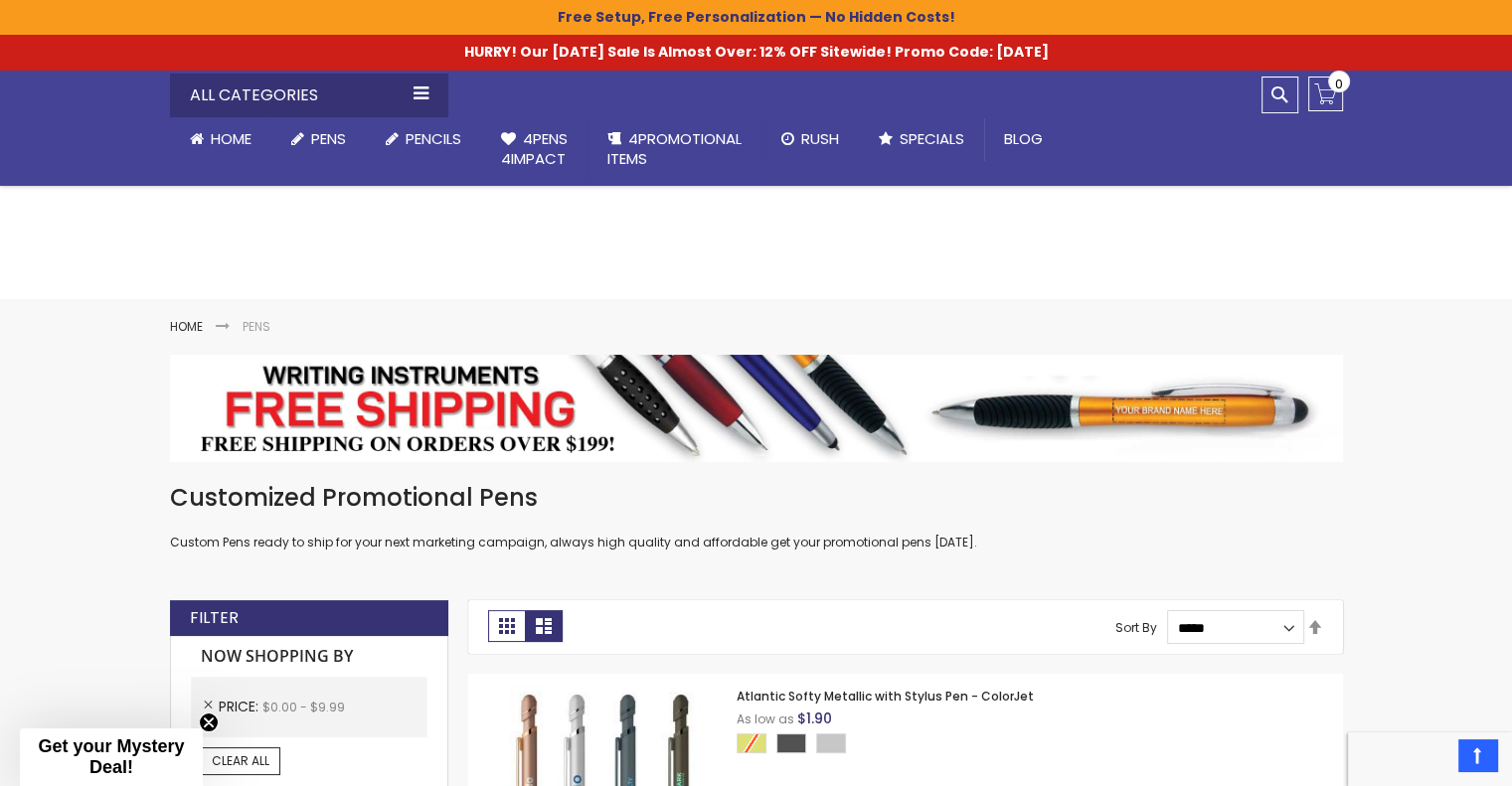 scroll, scrollTop: 0, scrollLeft: 0, axis: both 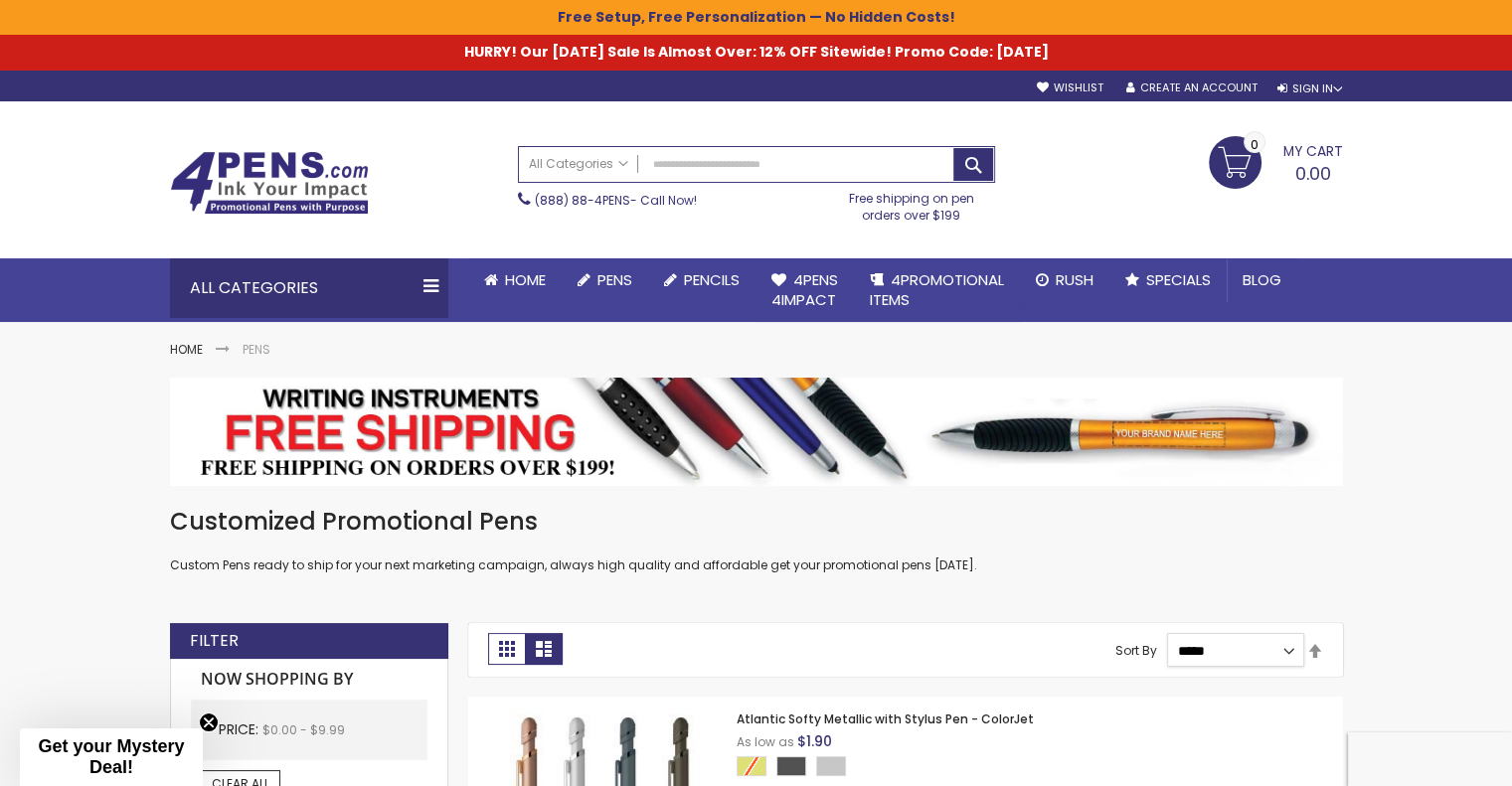click on "**********" at bounding box center (1235, 650) 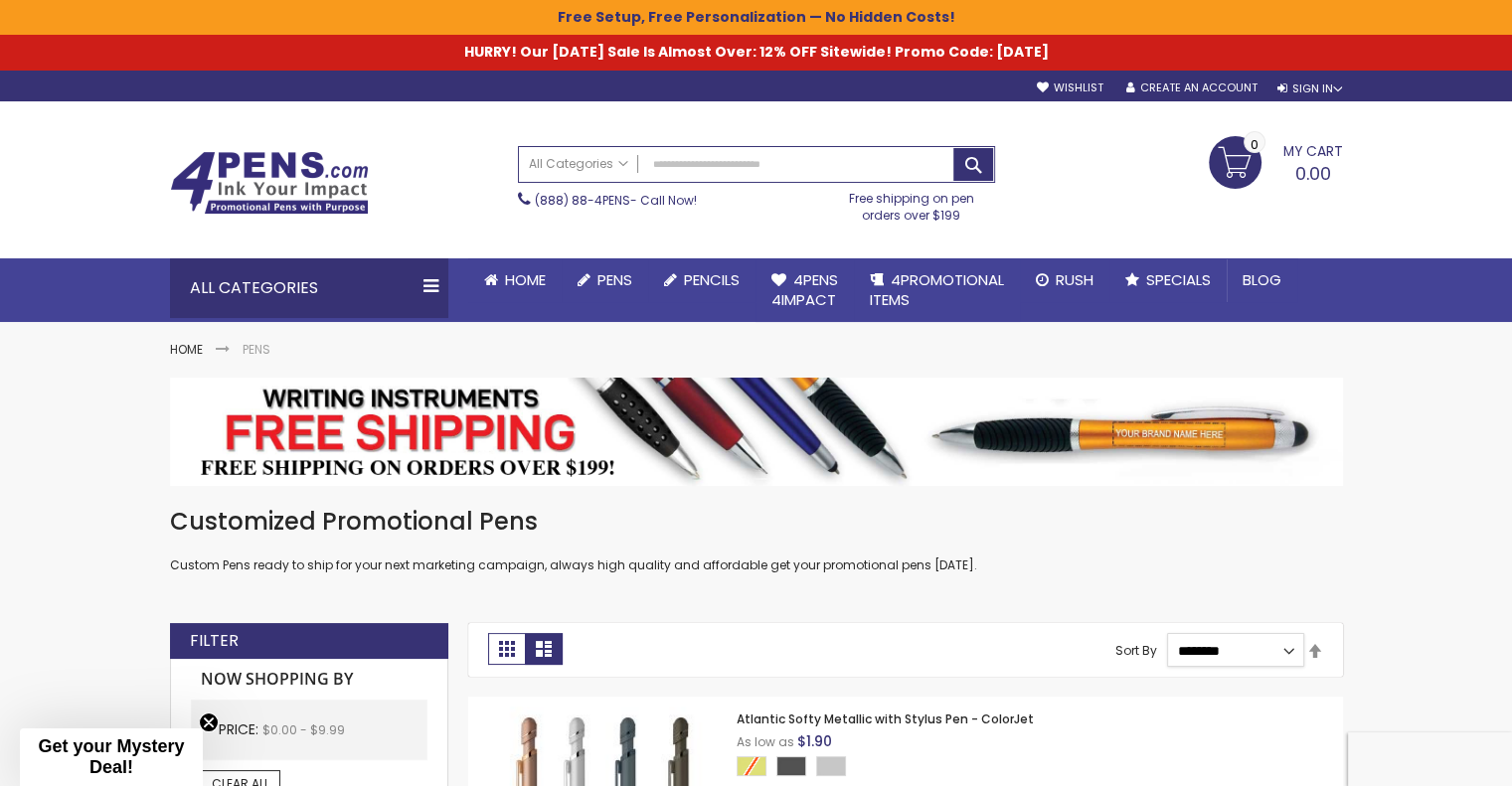 click on "**********" at bounding box center [1235, 650] 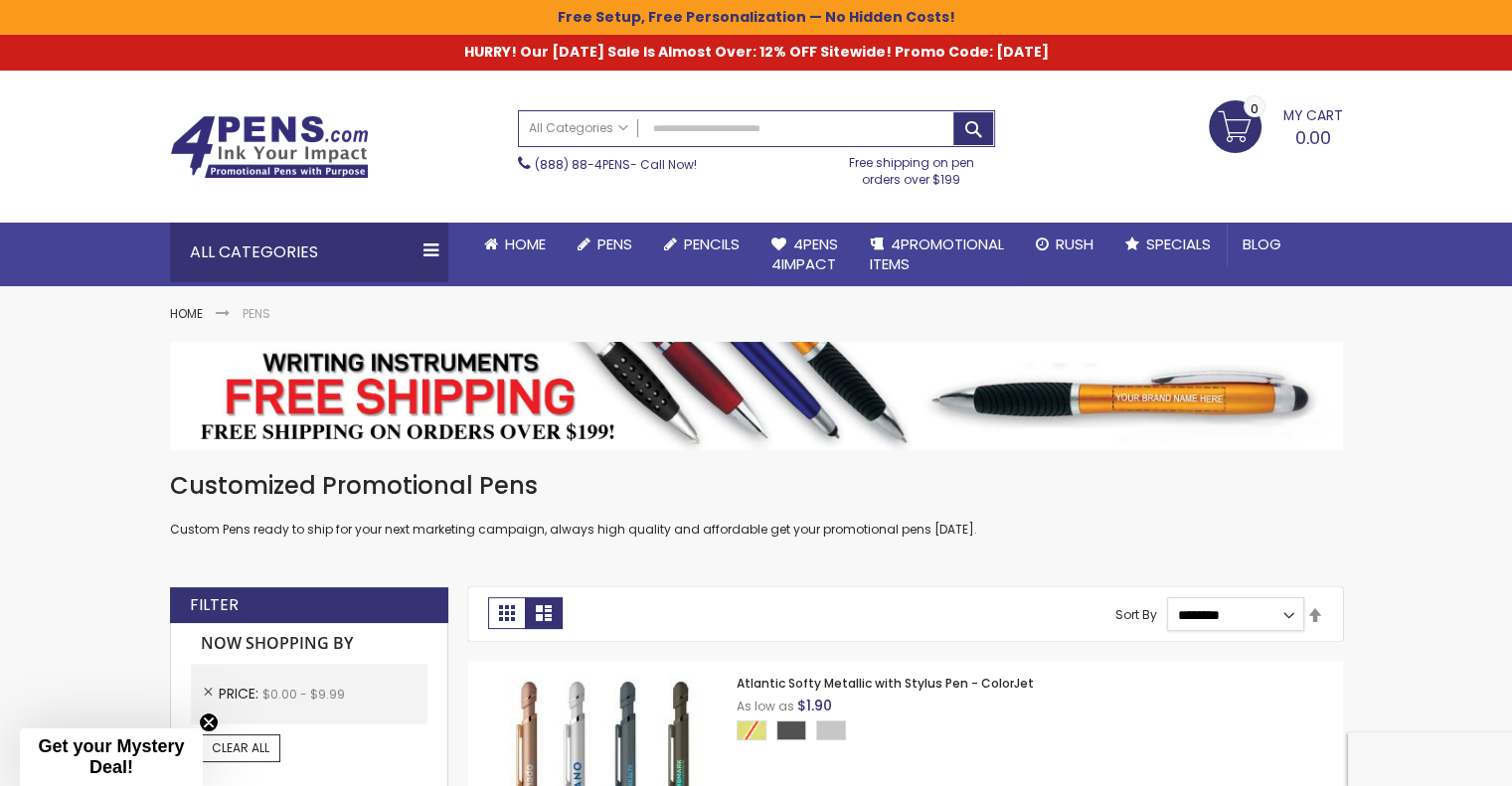 scroll, scrollTop: 99, scrollLeft: 0, axis: vertical 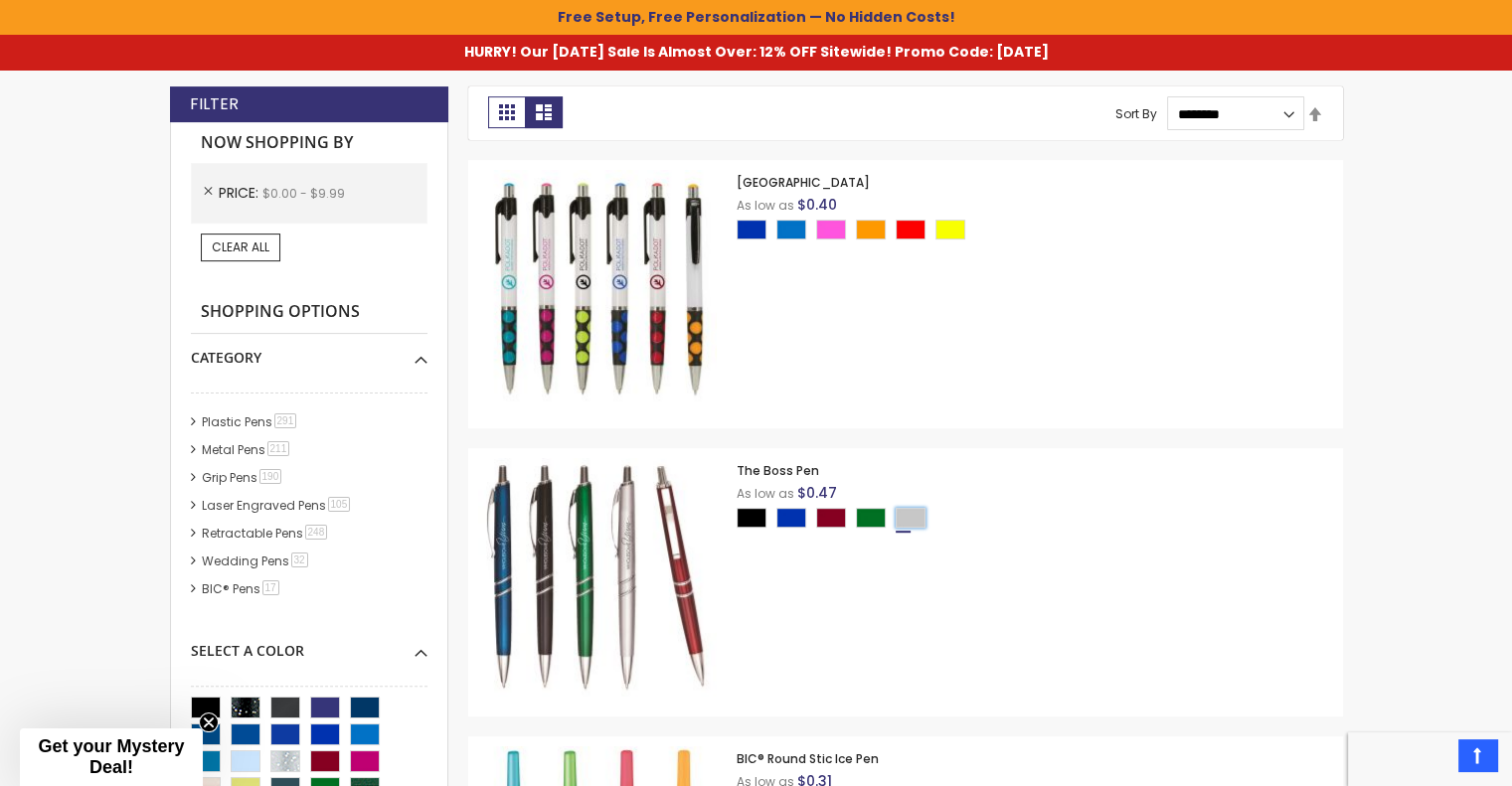 click at bounding box center [911, 518] 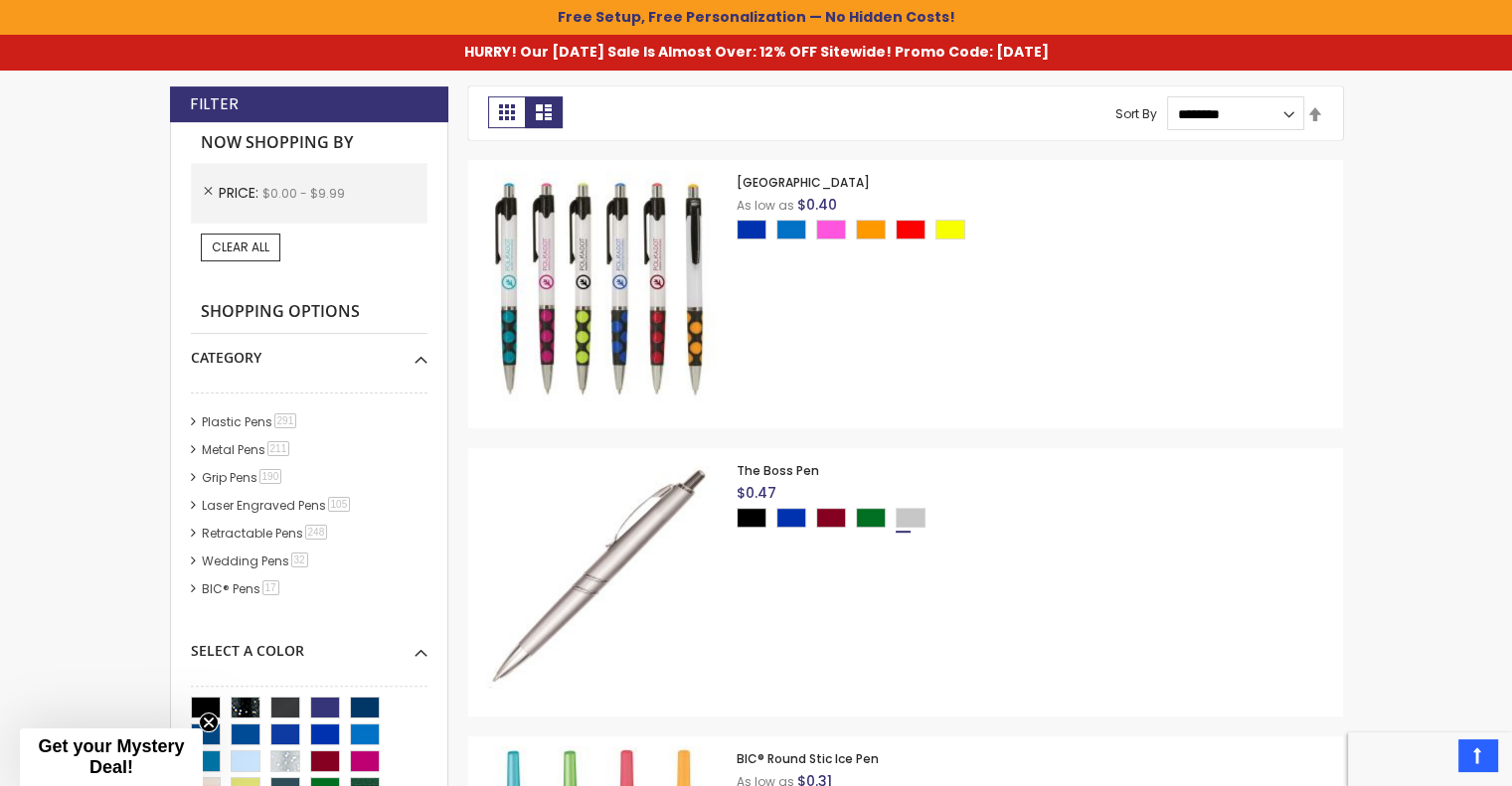 click at bounding box center [597, 577] 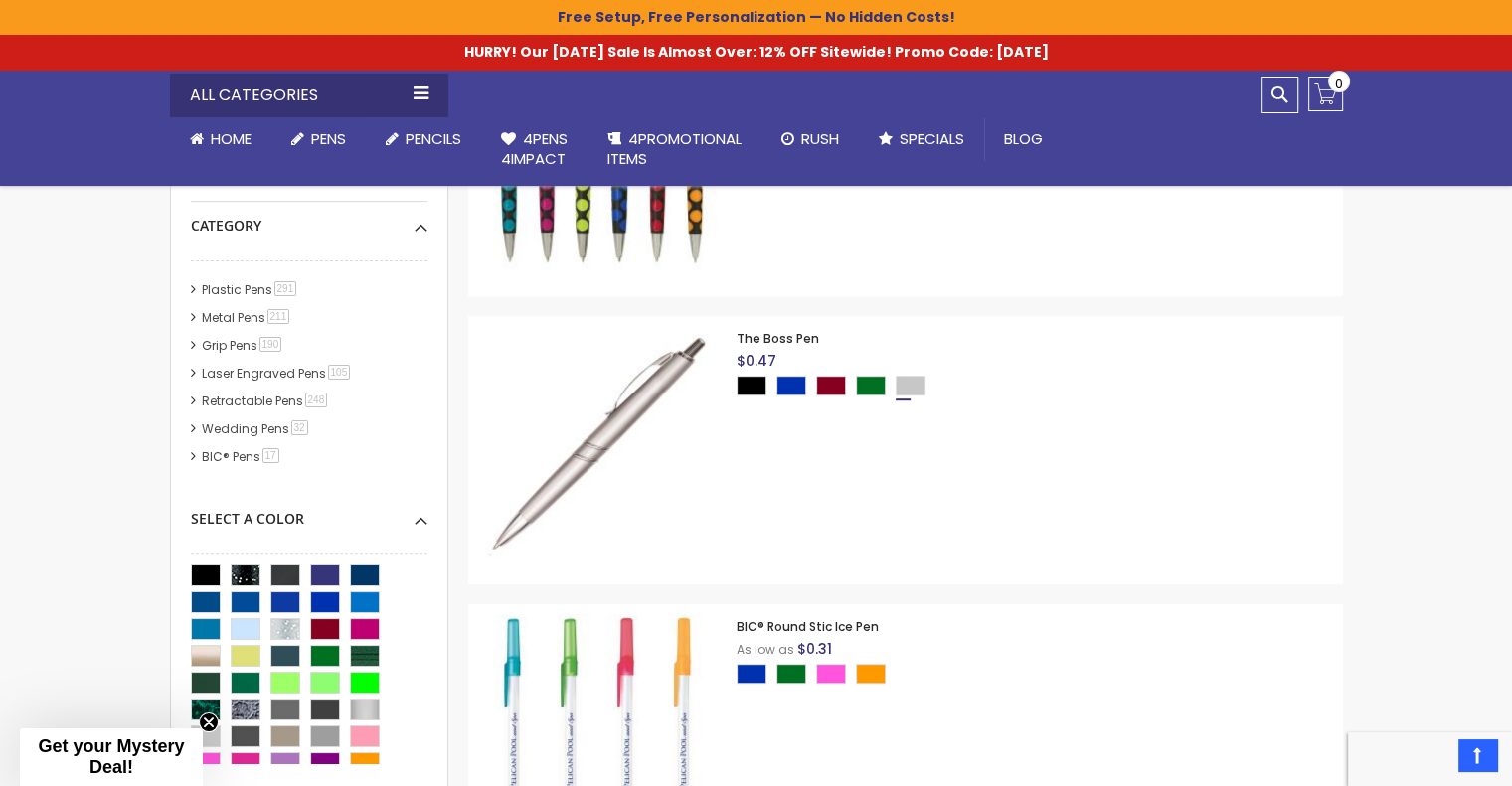 scroll, scrollTop: 934, scrollLeft: 0, axis: vertical 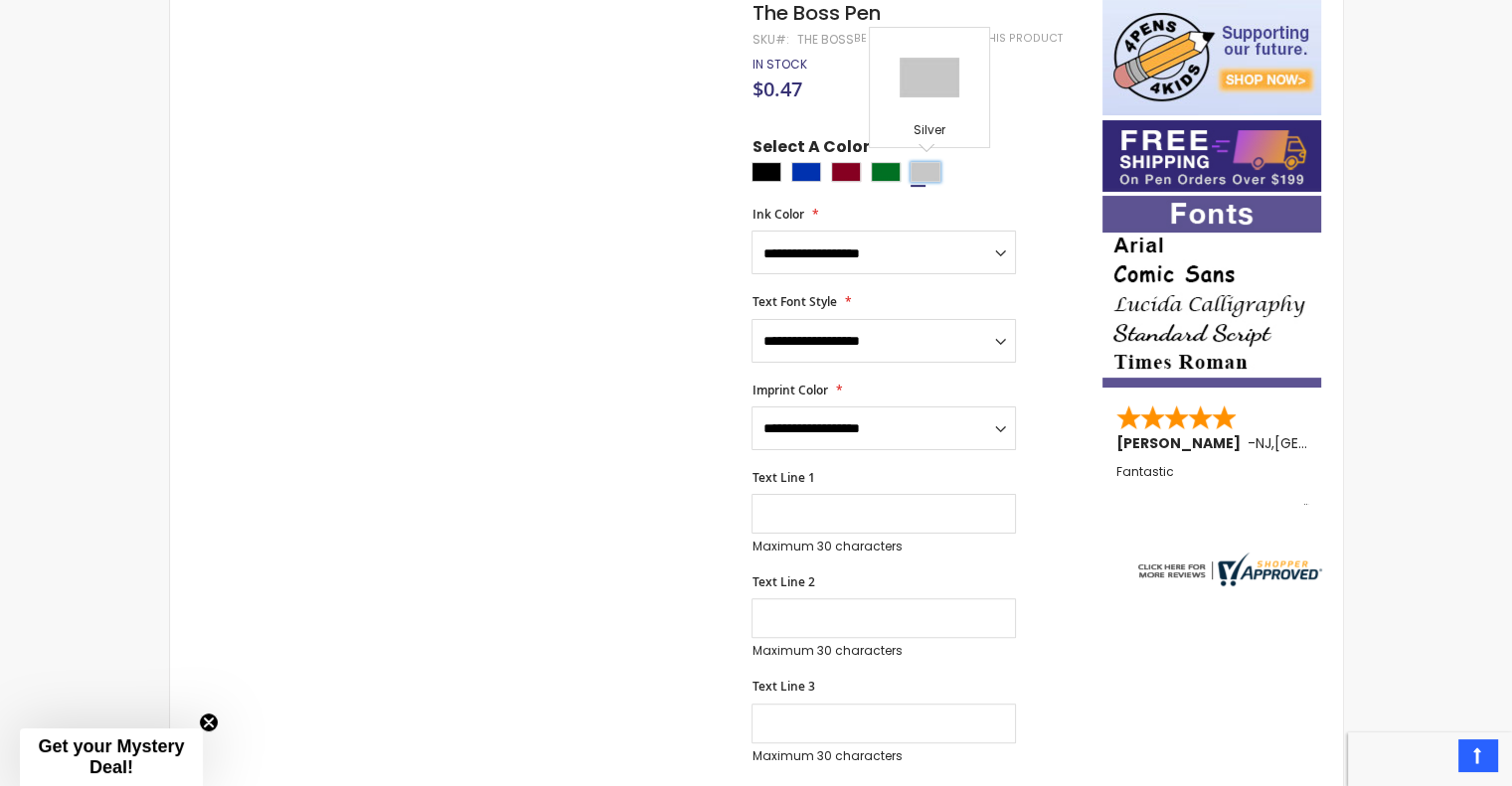 click at bounding box center (925, 172) 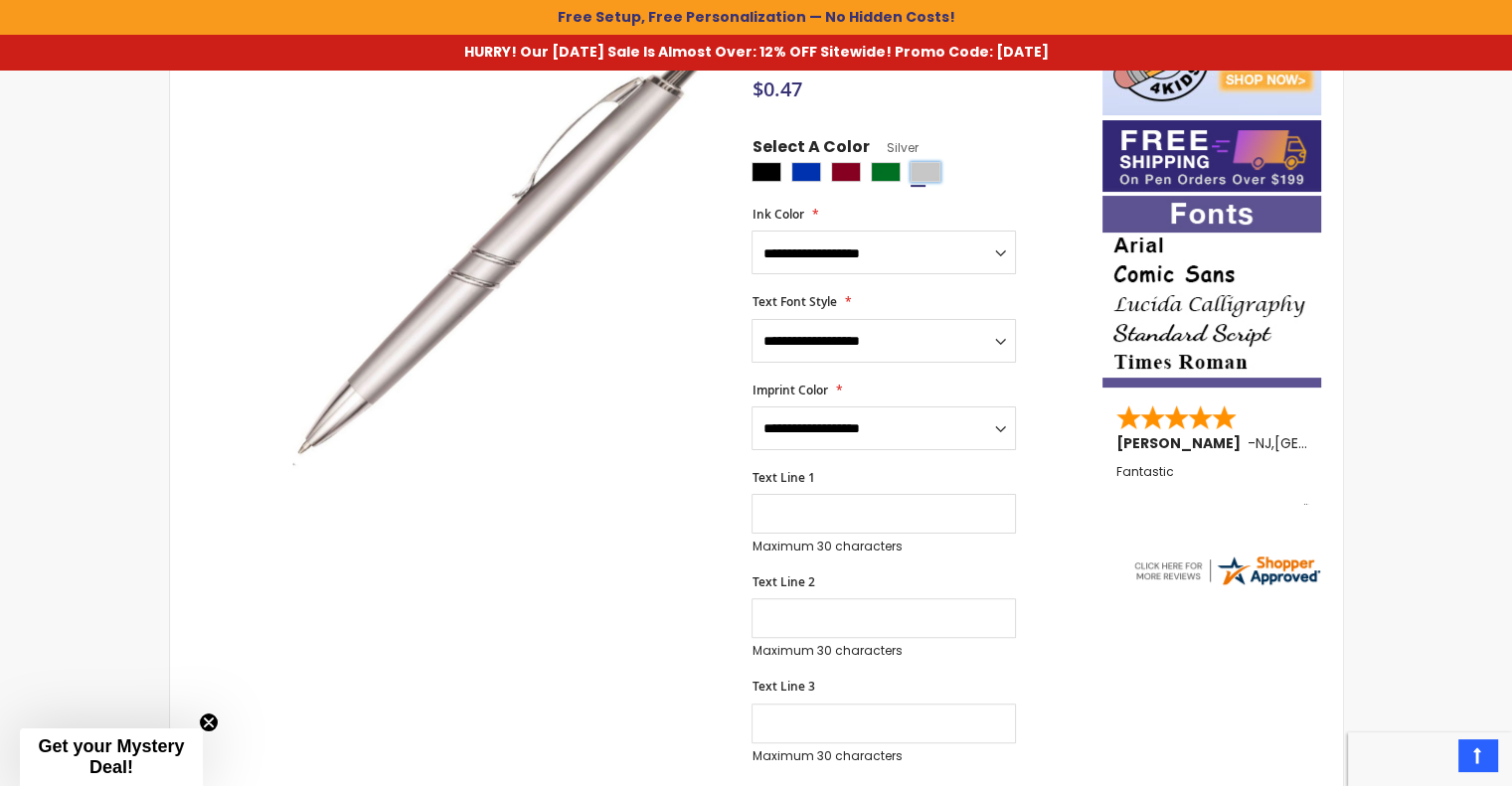 scroll, scrollTop: 467, scrollLeft: 0, axis: vertical 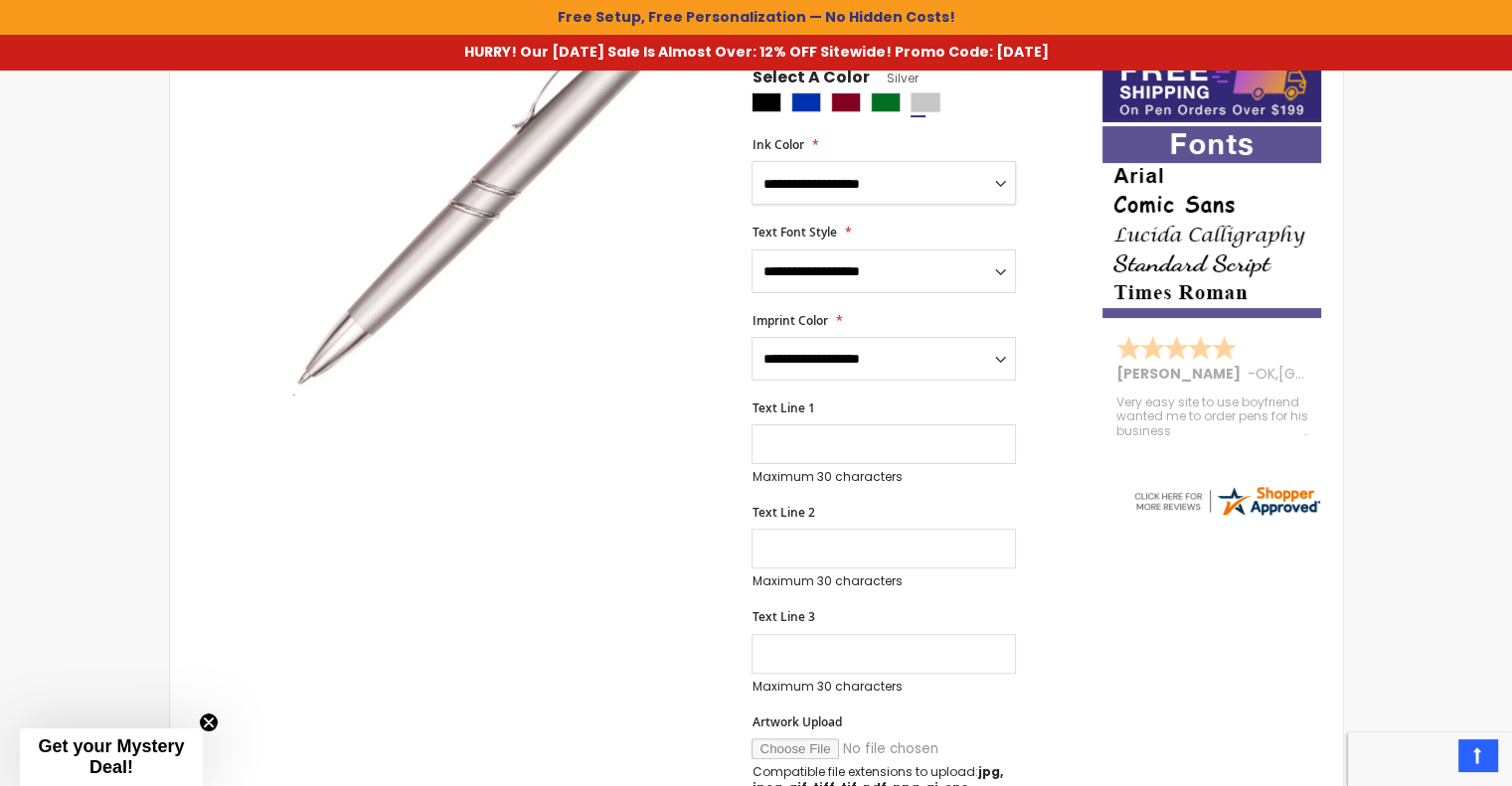 click on "**********" at bounding box center (884, 183) 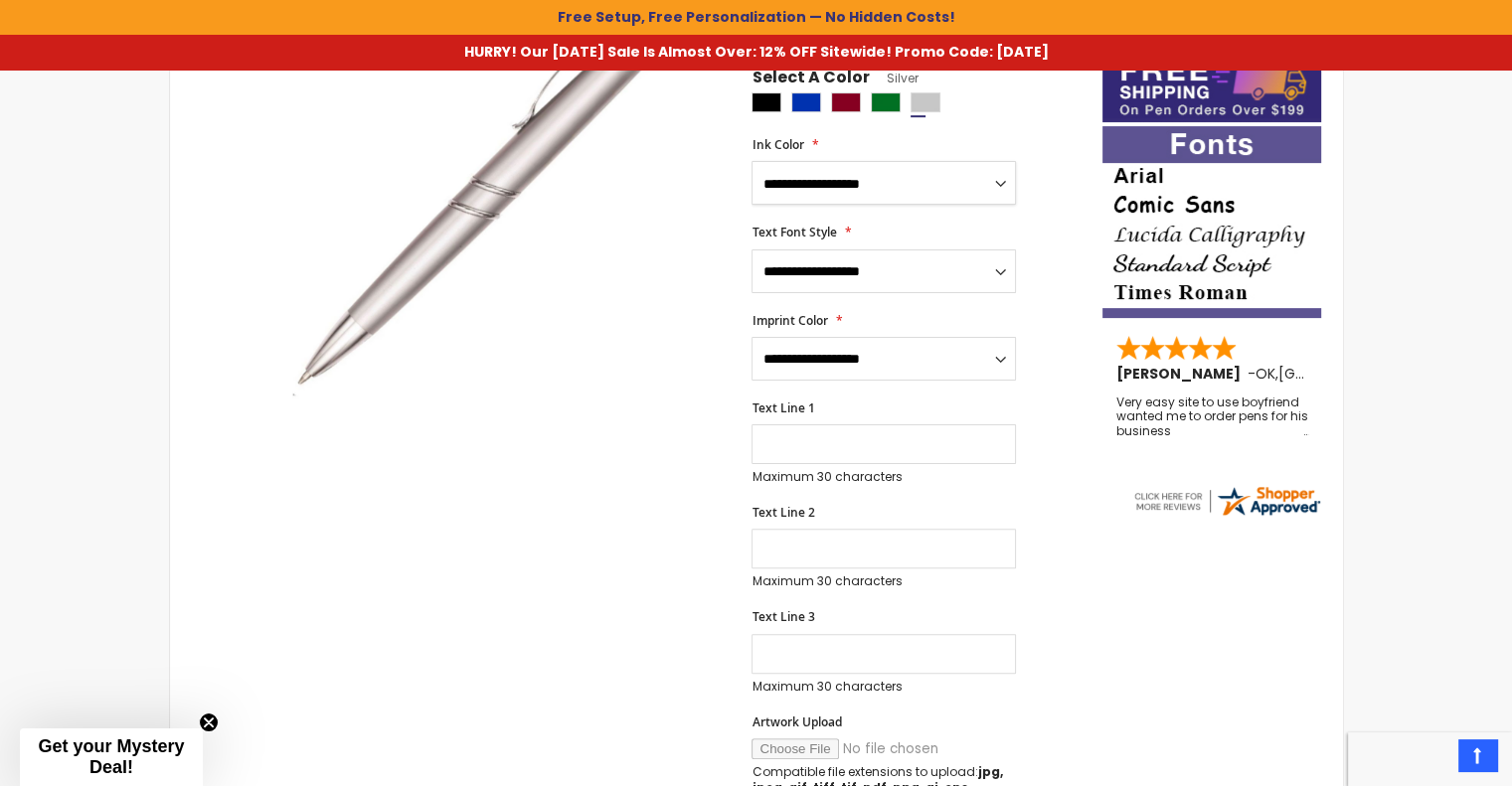 select on "****" 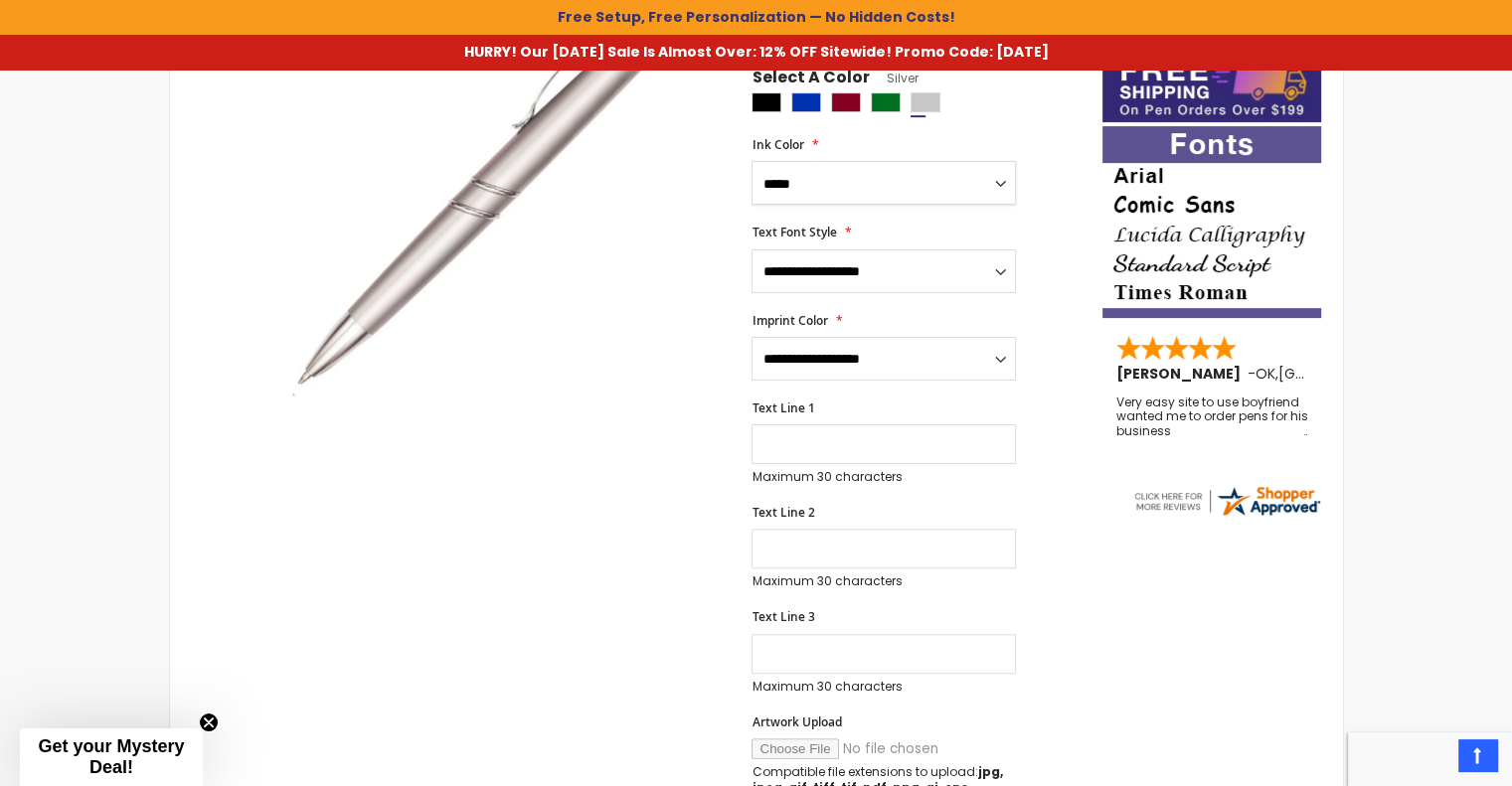 click on "**********" at bounding box center [884, 183] 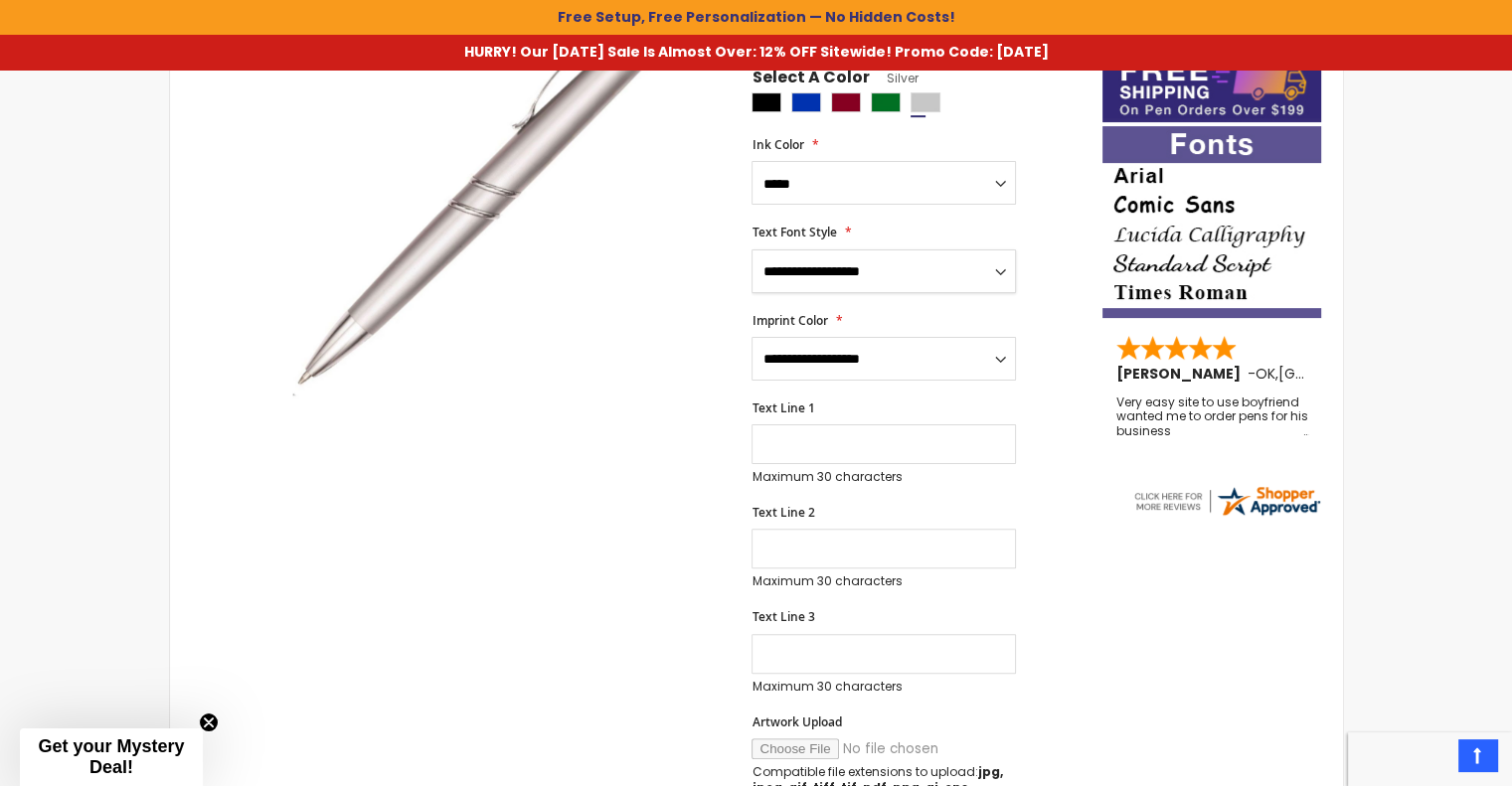click on "**********" at bounding box center [884, 271] 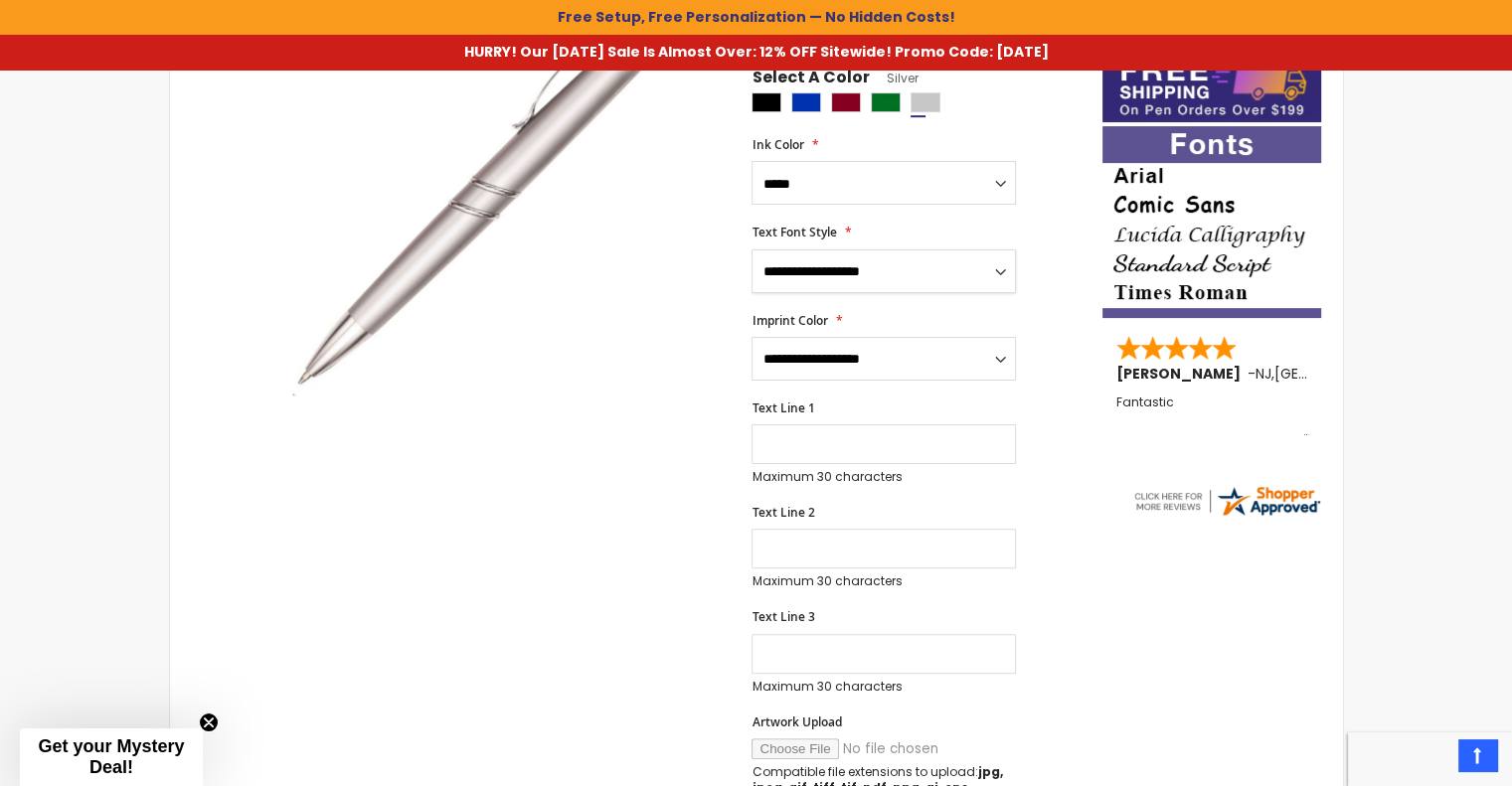 select on "****" 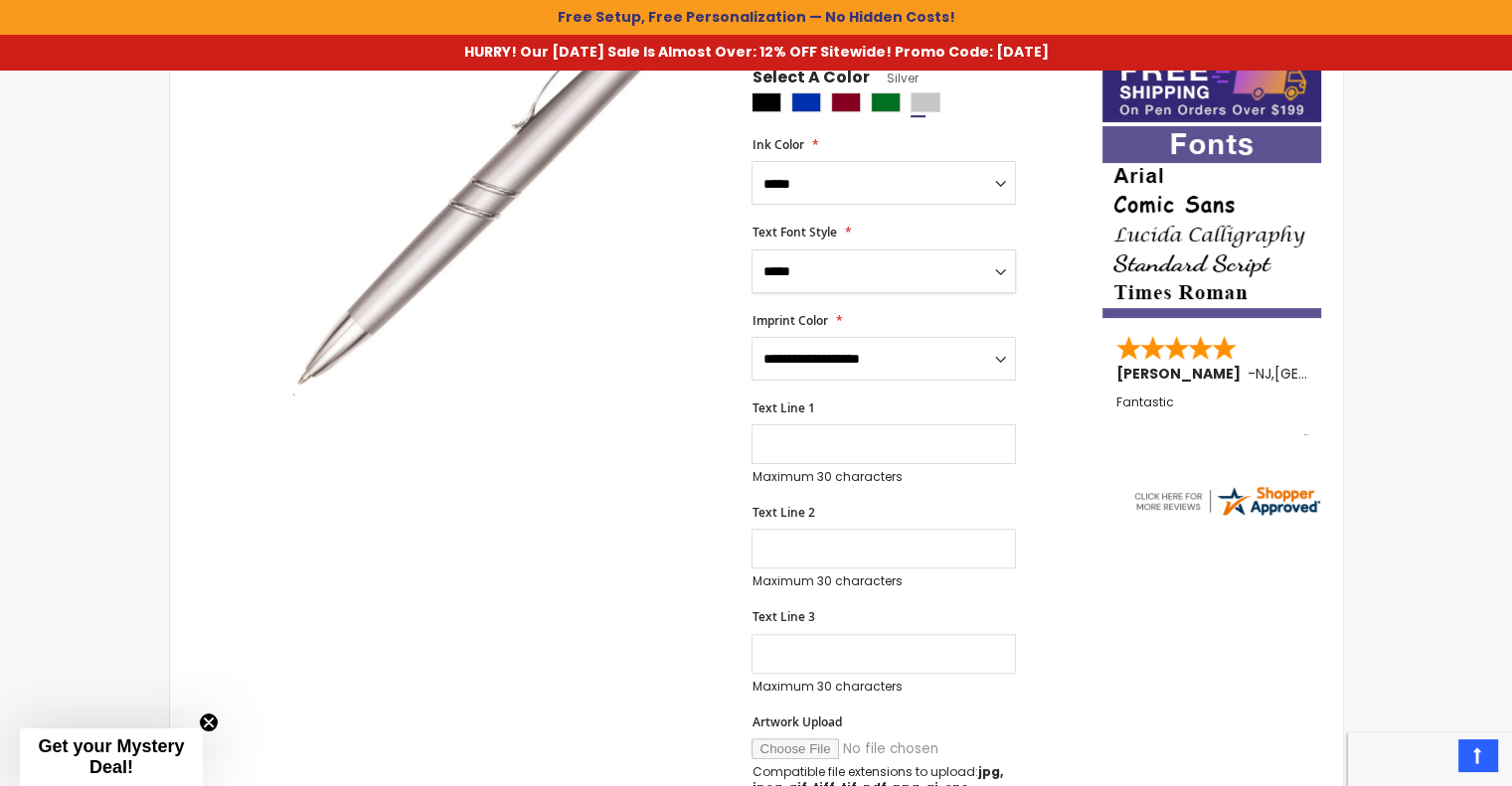 click on "**********" at bounding box center [884, 271] 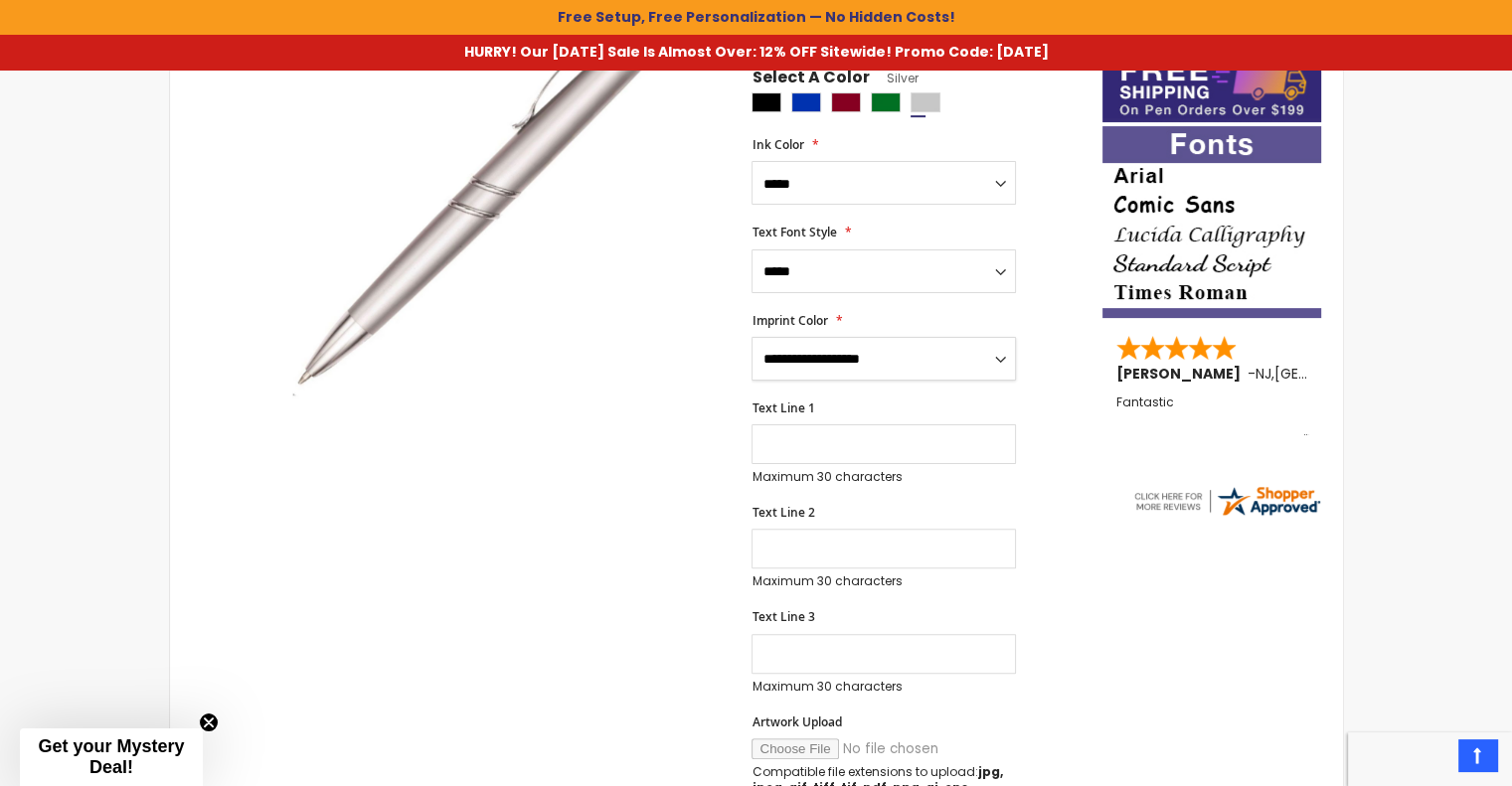 click on "**********" at bounding box center (884, 359) 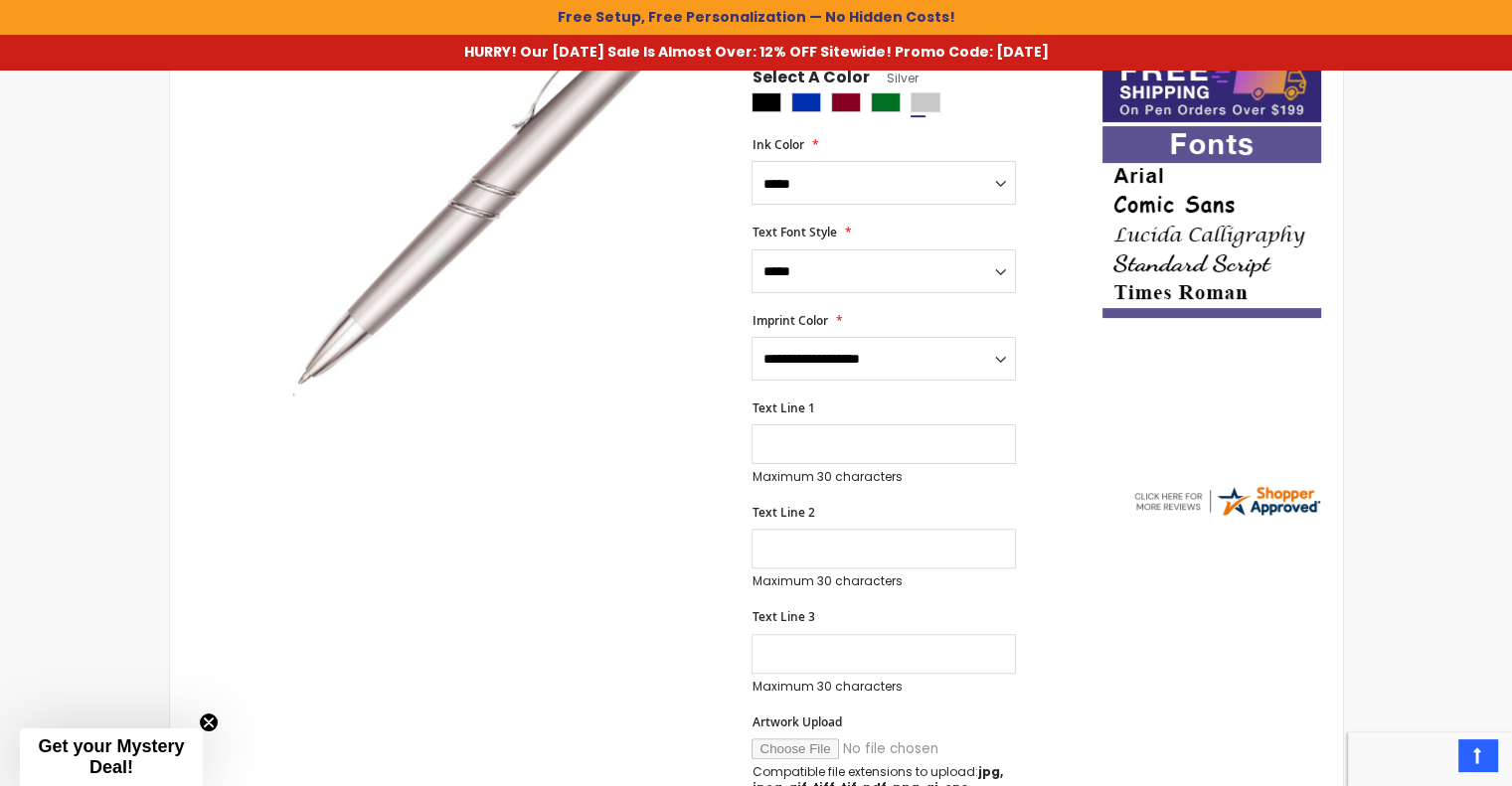 click on "Text Line 1
Maximum 30 characters                 (30 remaining)" at bounding box center [917, 442] 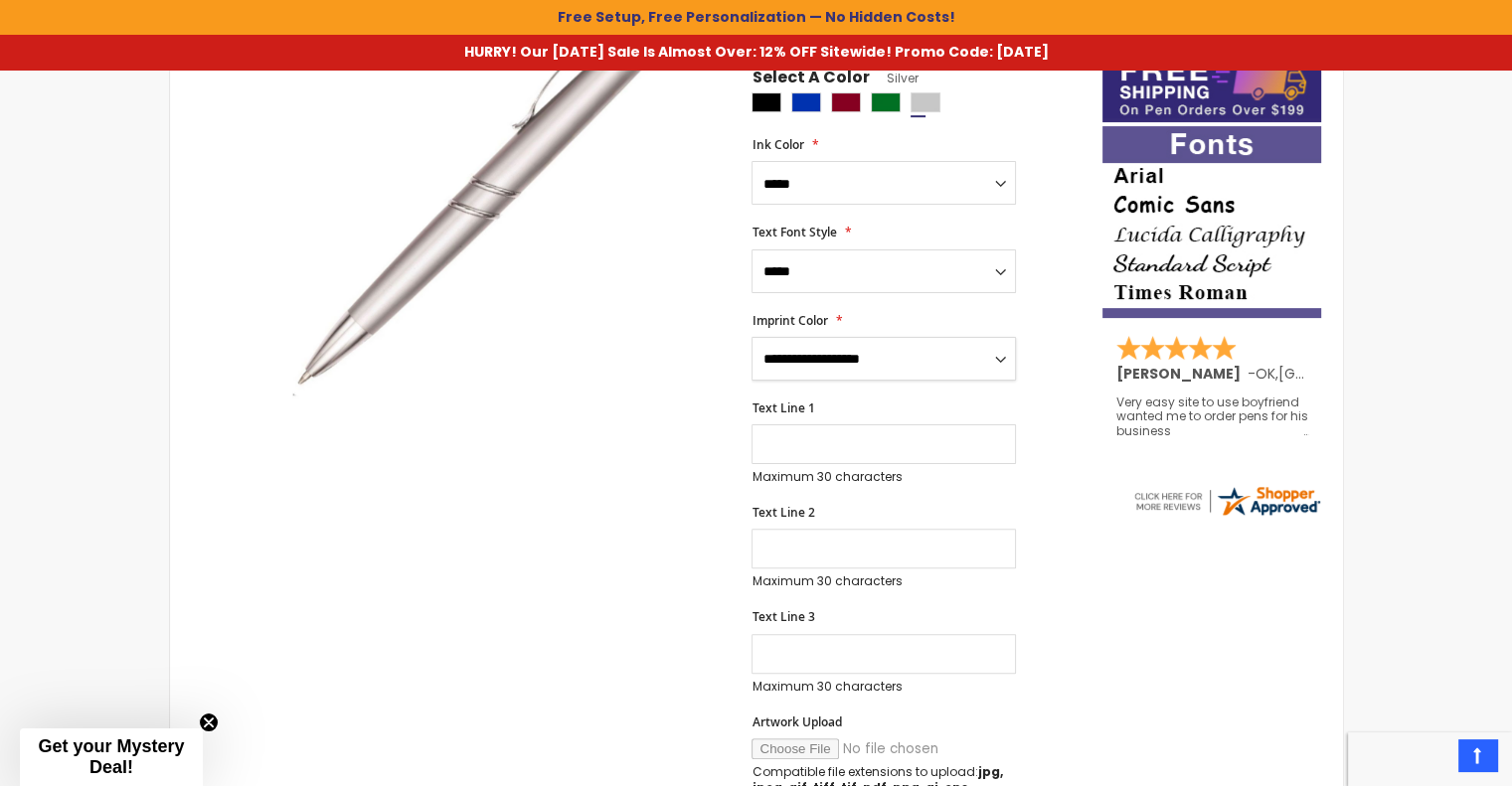 click on "**********" at bounding box center [884, 359] 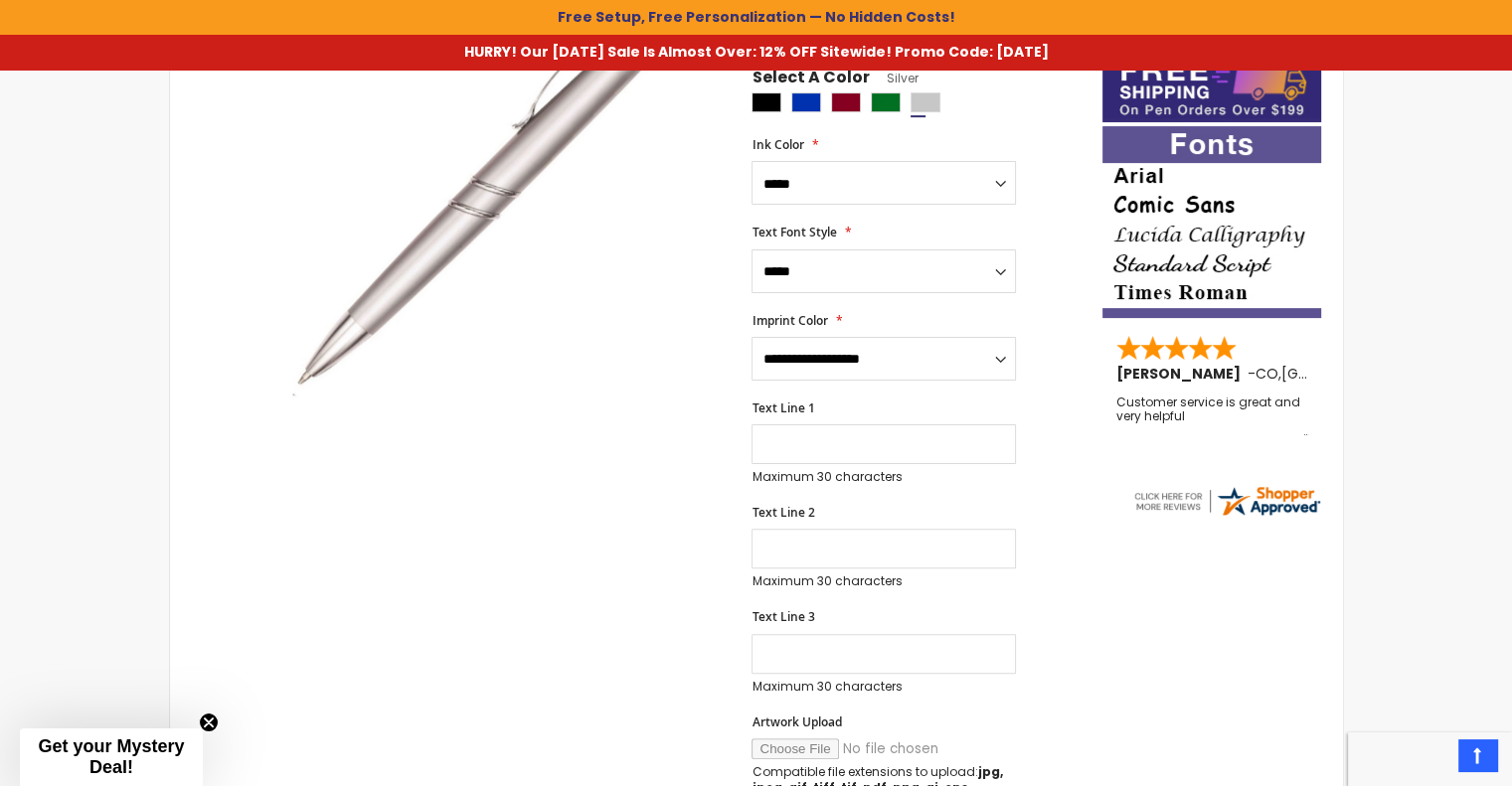 click on "Text Line 1
Maximum 30 characters                 (30 remaining)" at bounding box center (917, 442) 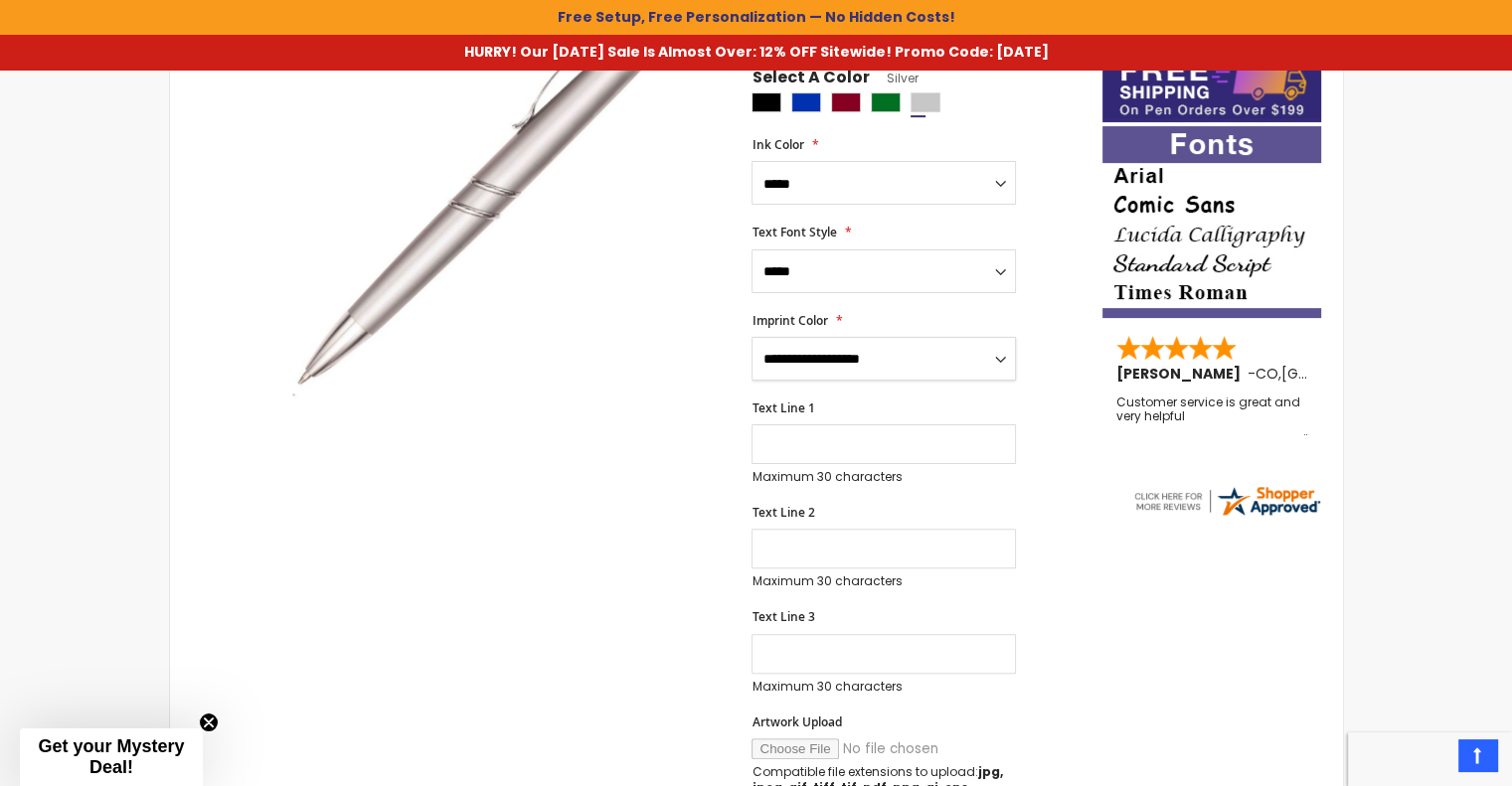 click on "**********" at bounding box center (884, 359) 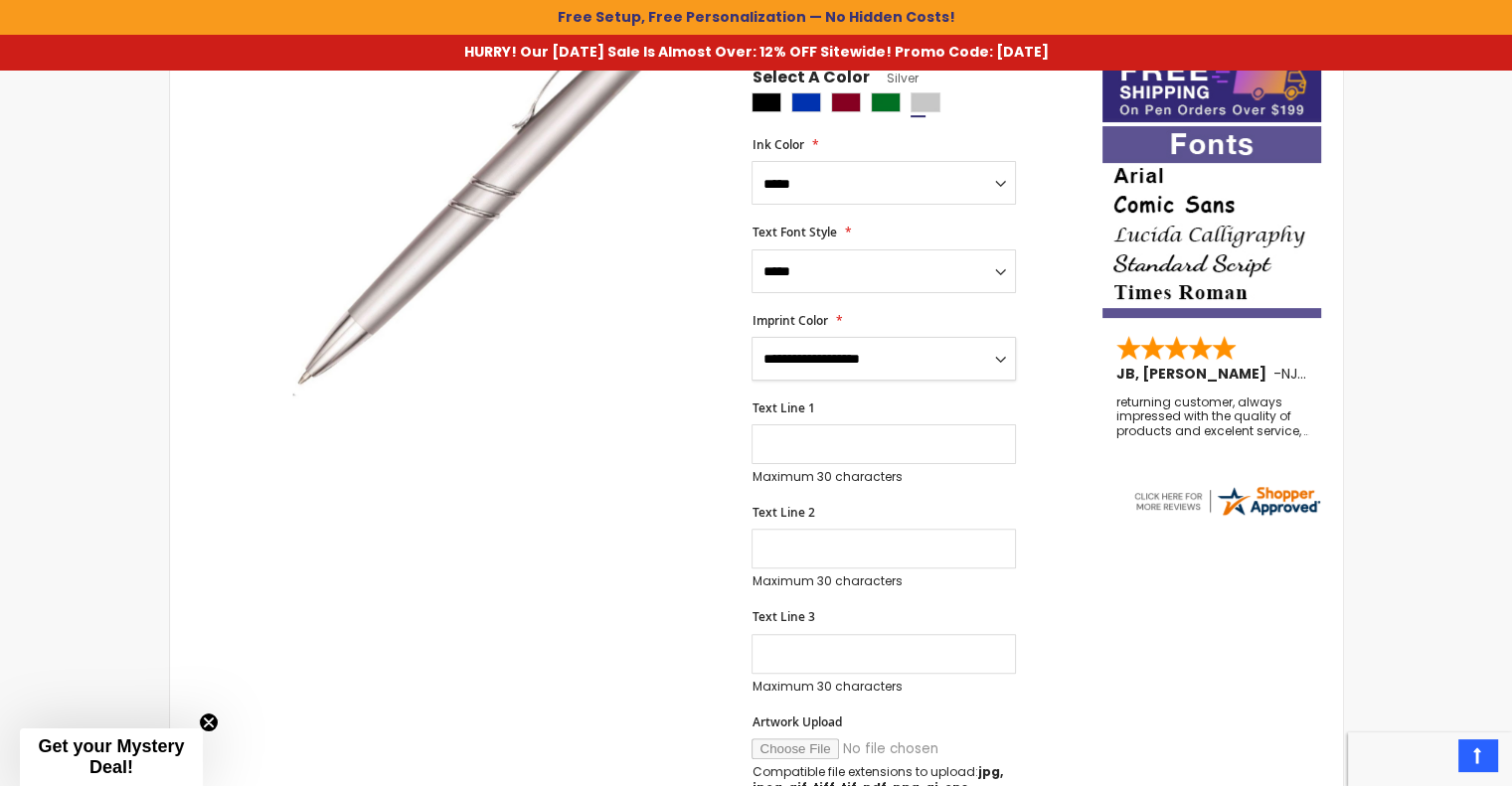 select on "****" 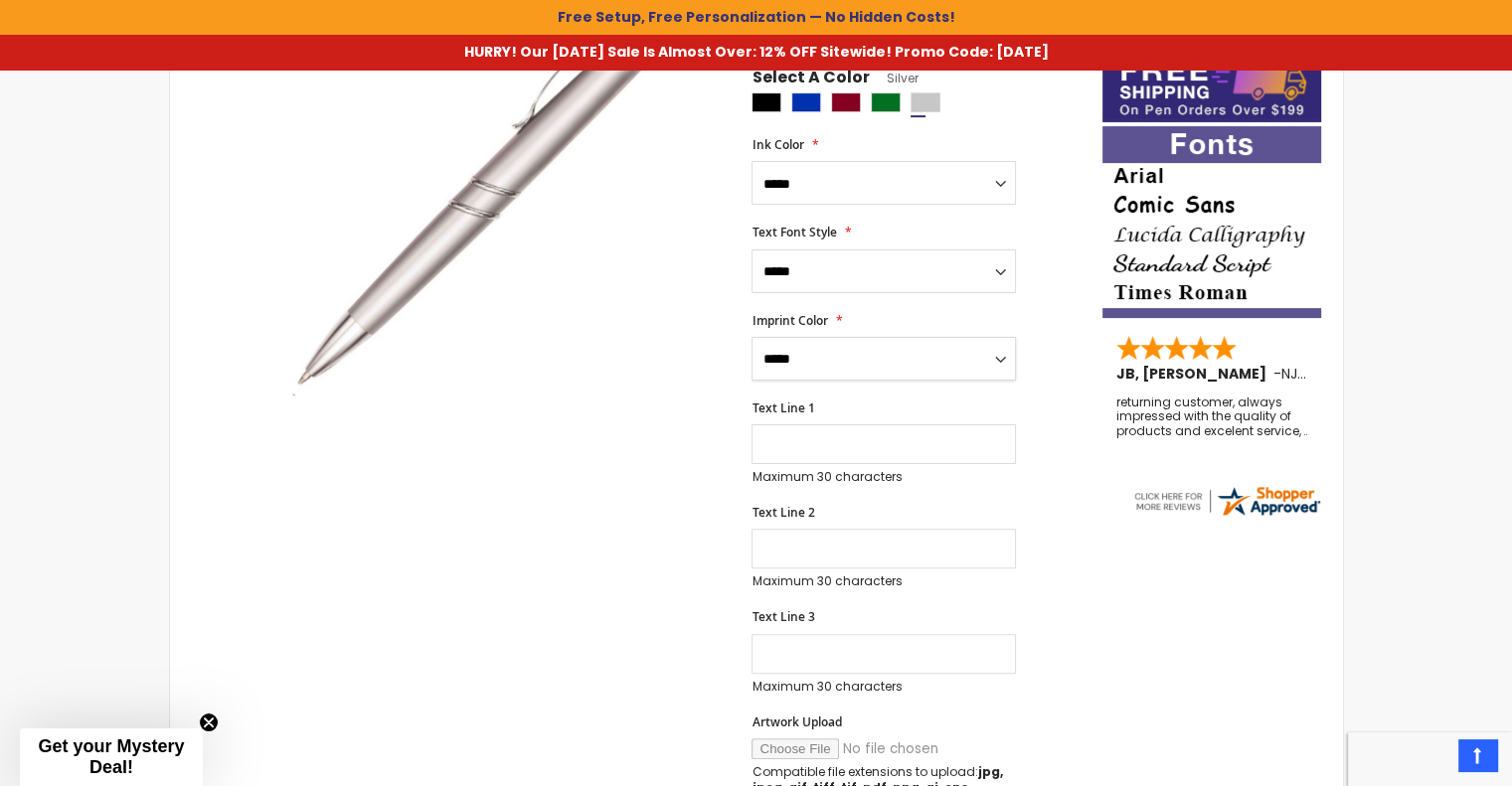 click on "**********" at bounding box center [884, 359] 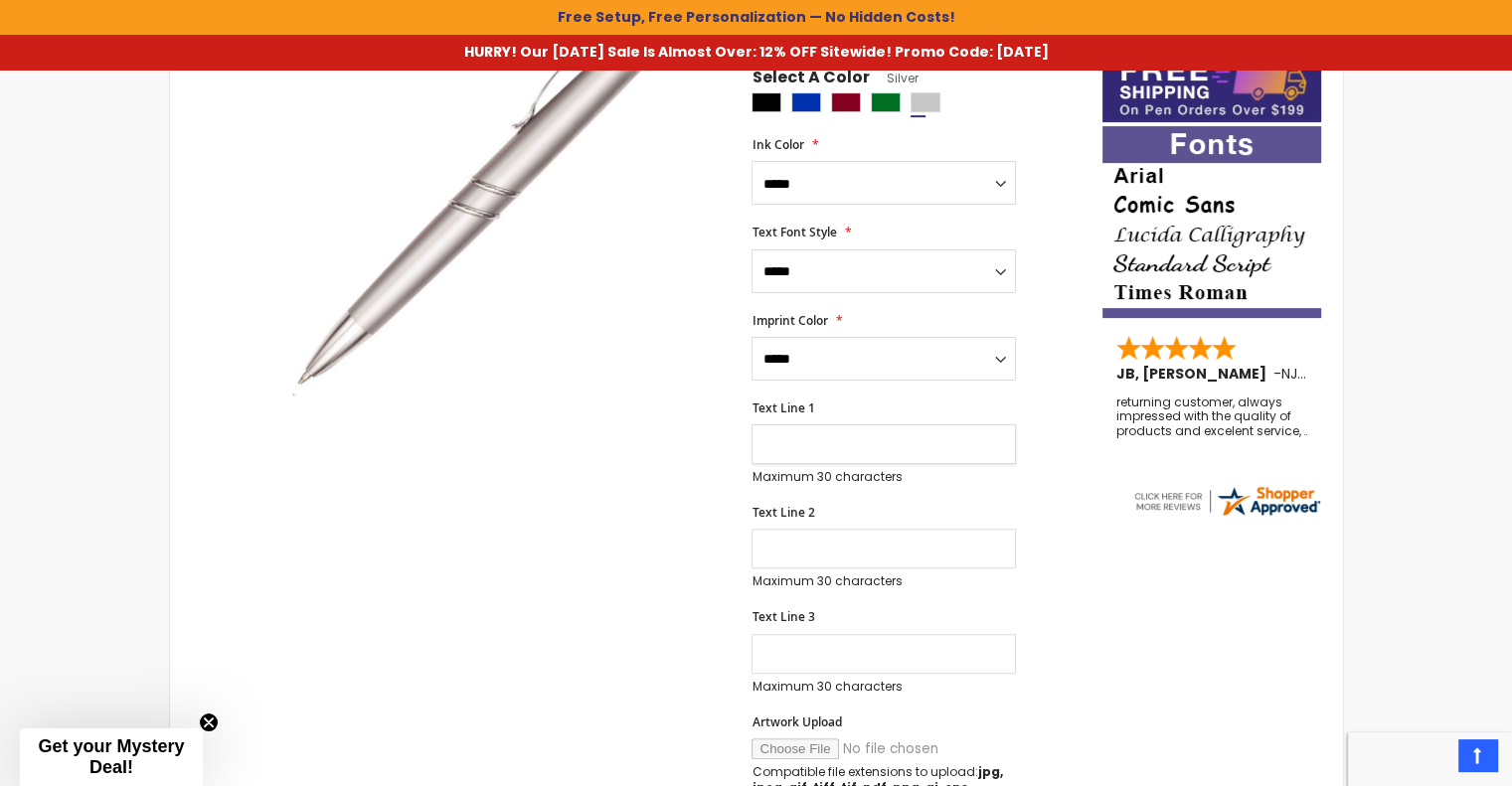 click on "Text Line 1" at bounding box center [884, 444] 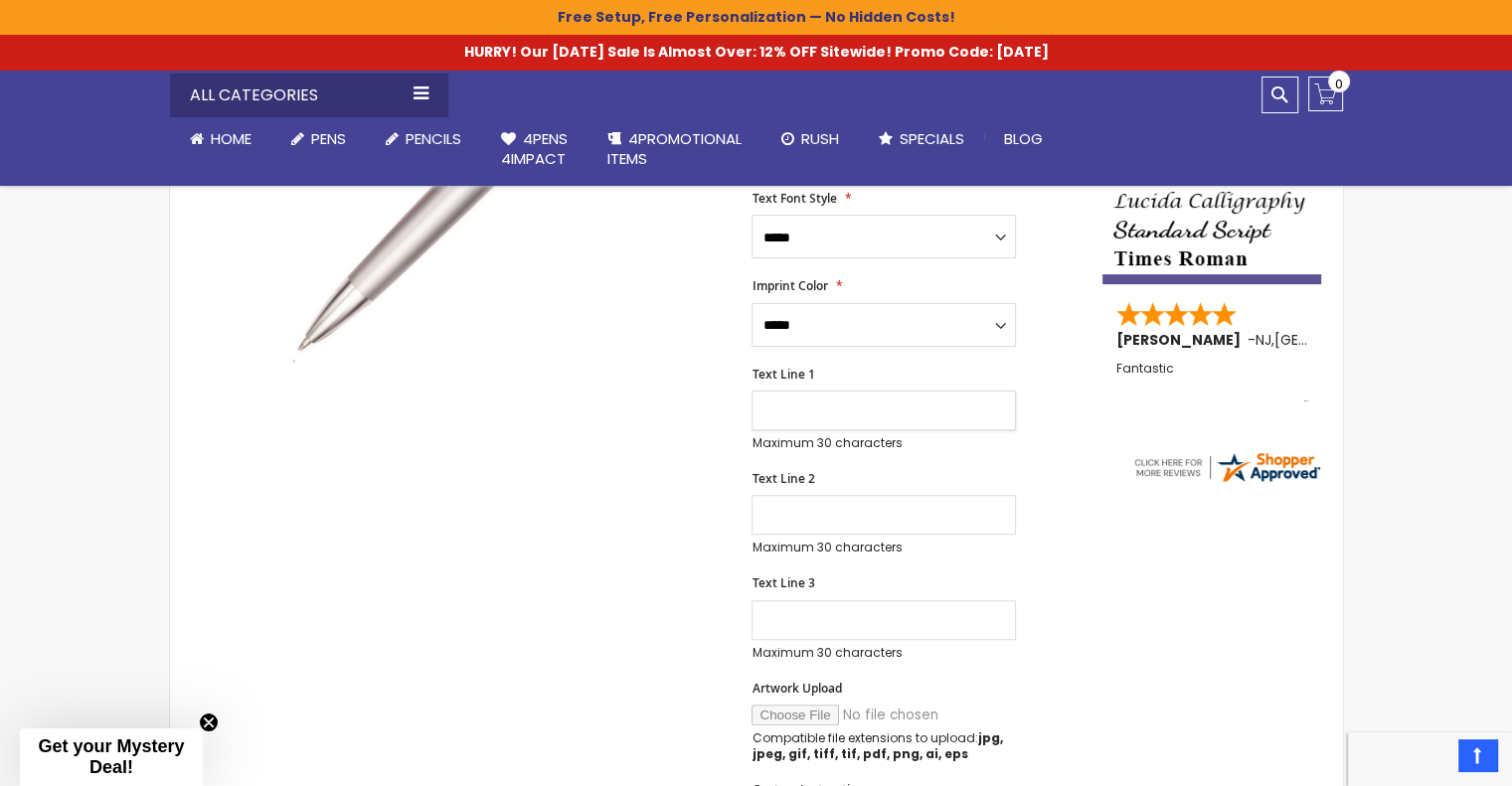 scroll, scrollTop: 368, scrollLeft: 0, axis: vertical 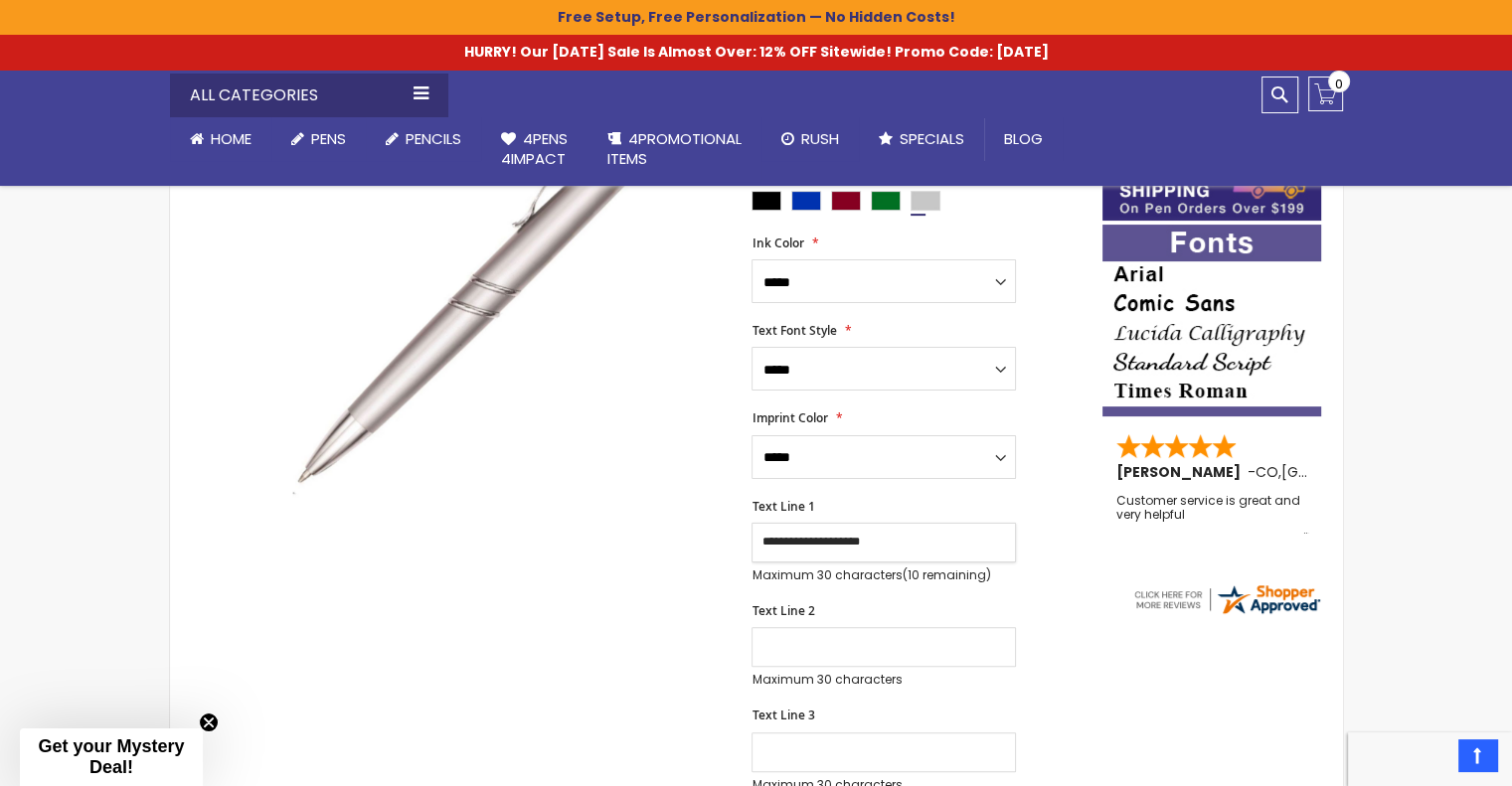 type on "**********" 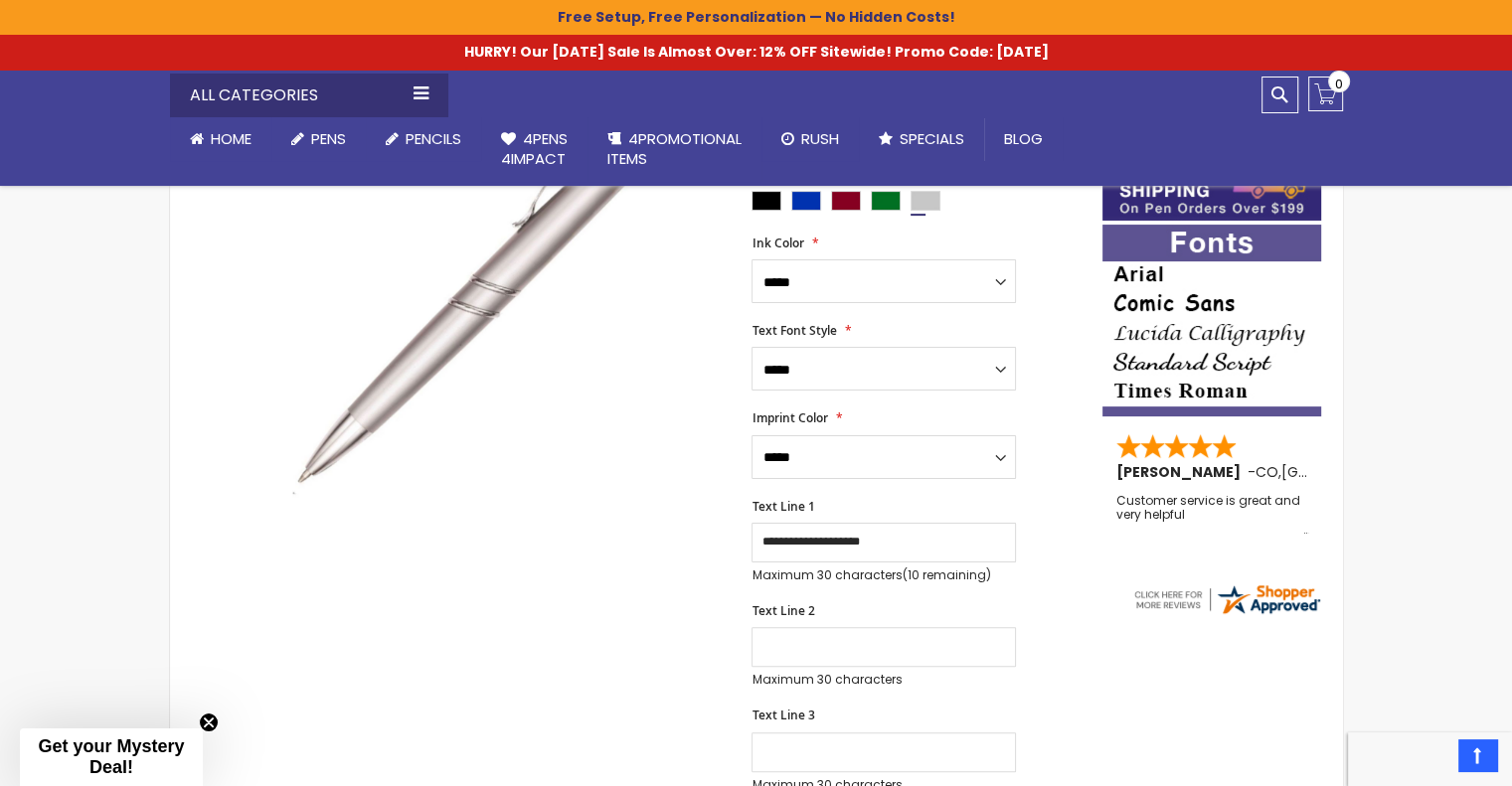 click on "**********" at bounding box center (917, 604) 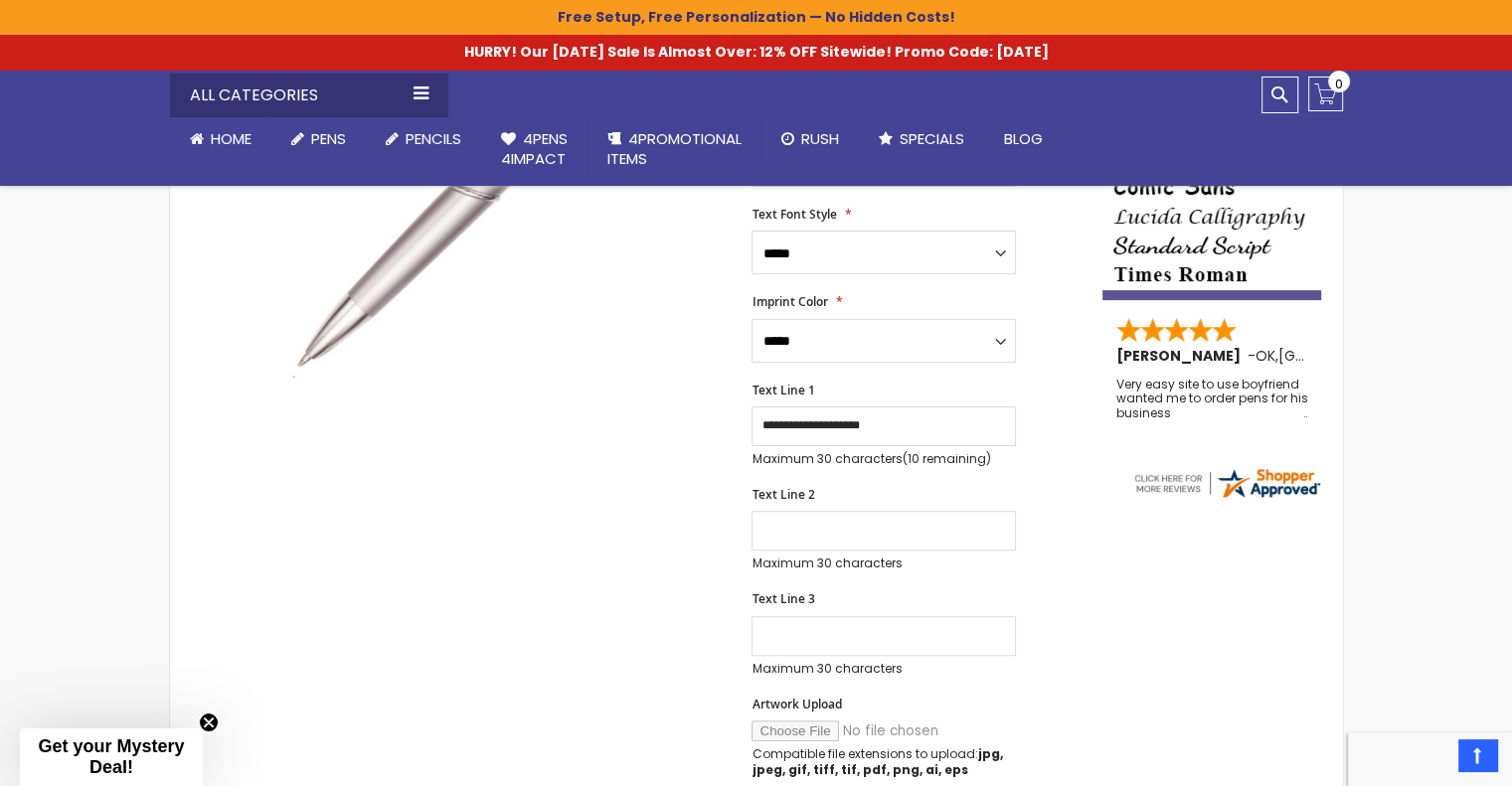 scroll, scrollTop: 467, scrollLeft: 0, axis: vertical 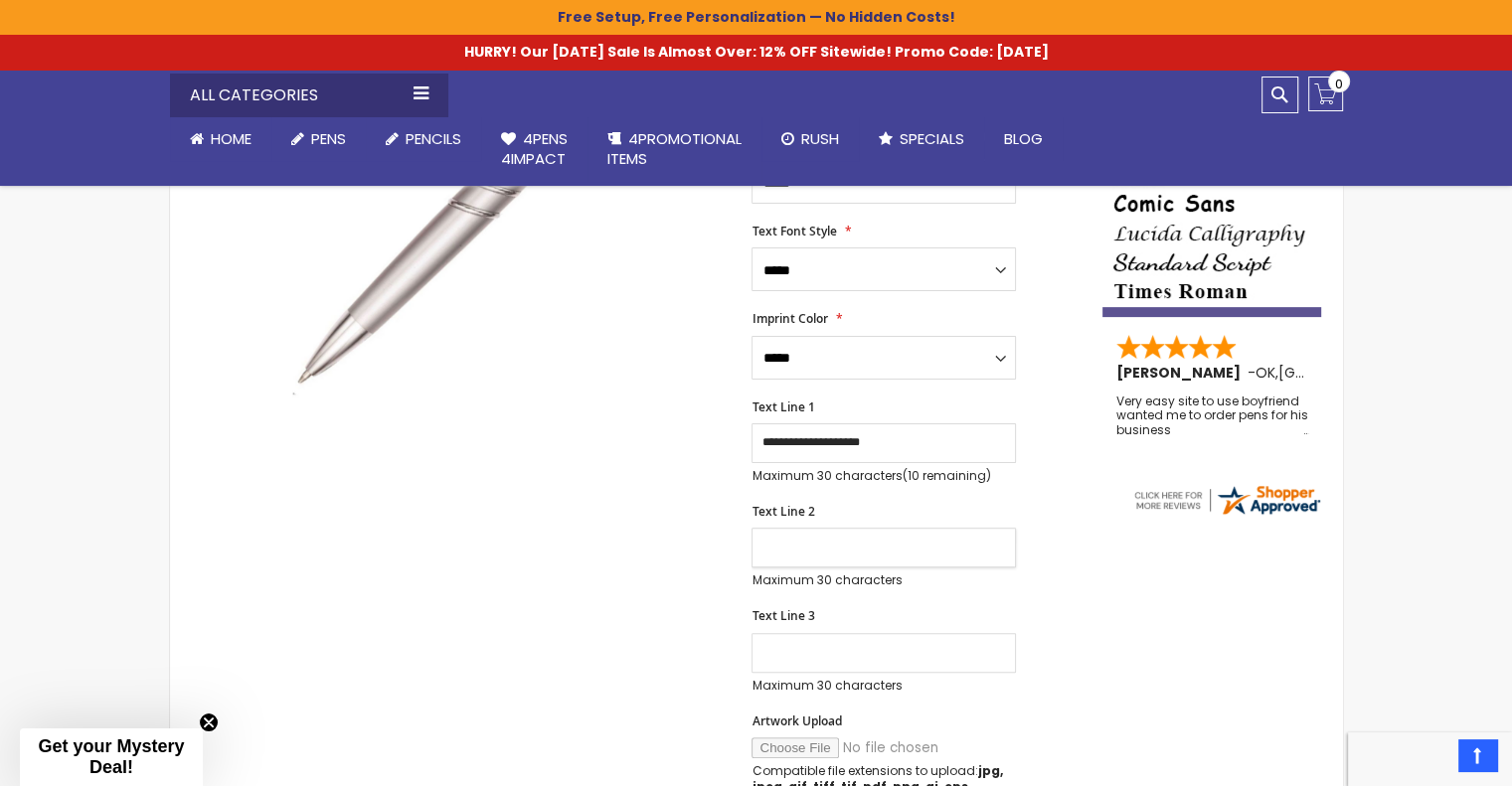 click on "Text Line 2" at bounding box center [884, 548] 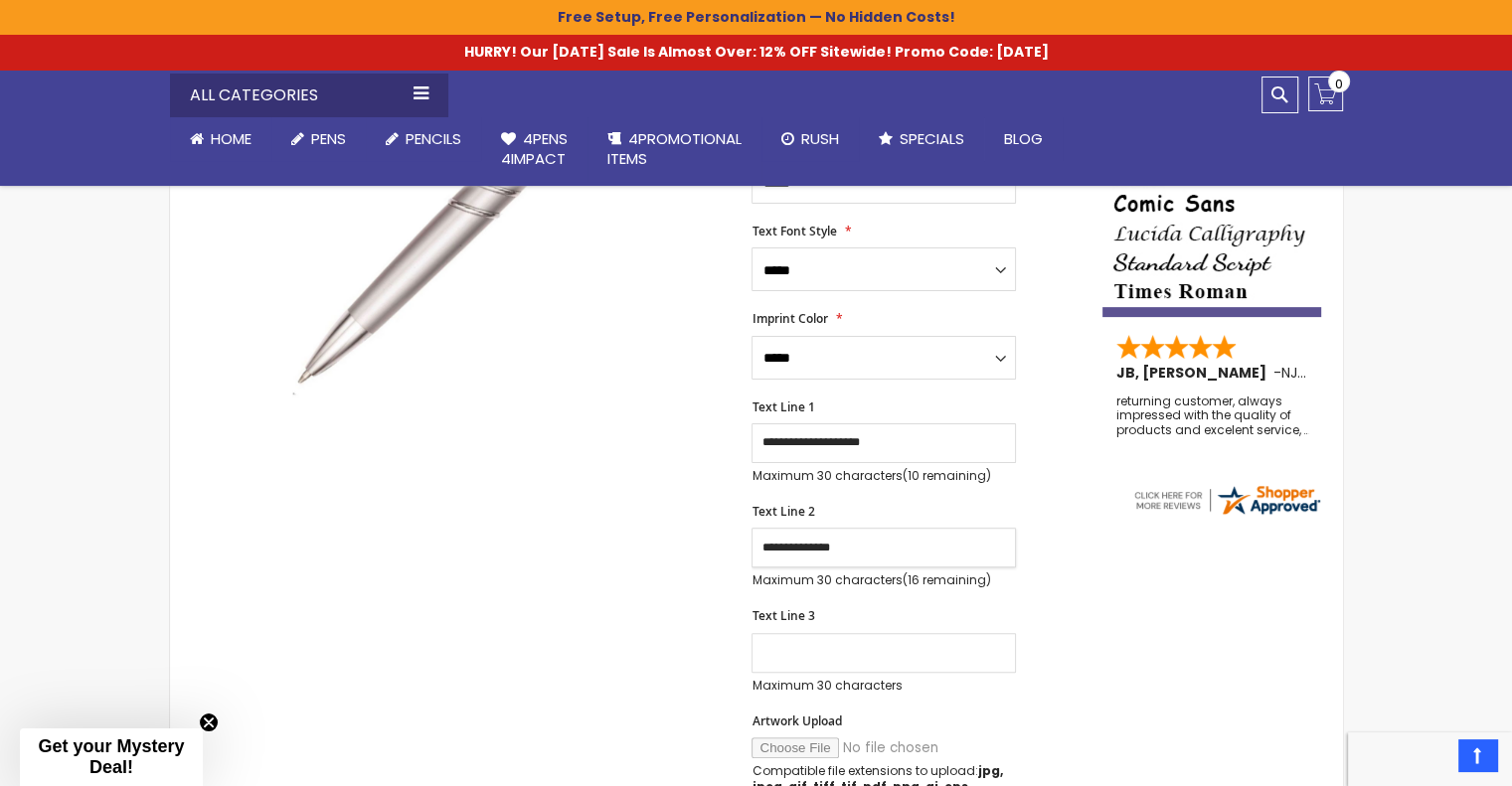 type on "**********" 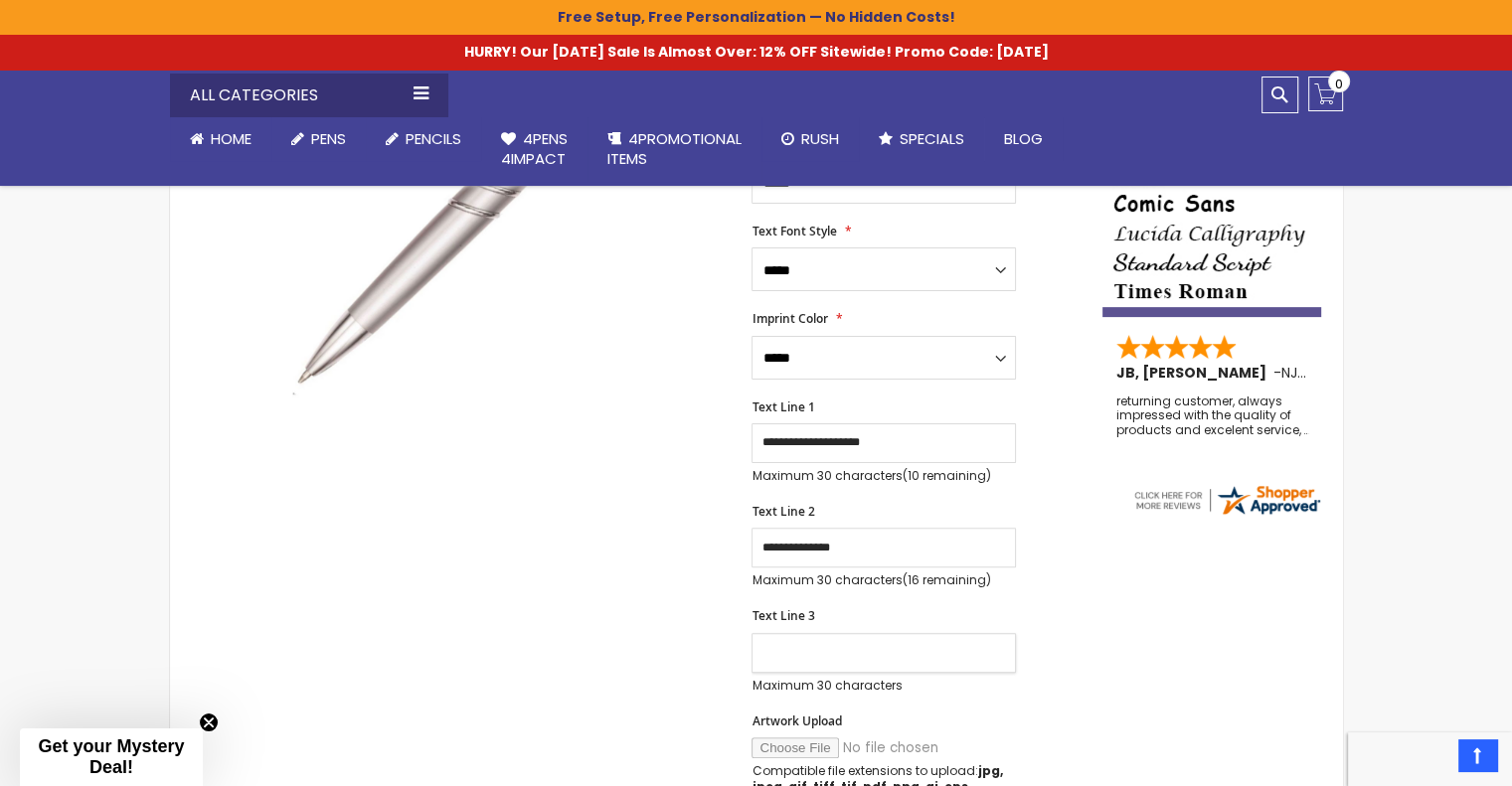 click on "Text Line 3" at bounding box center [884, 653] 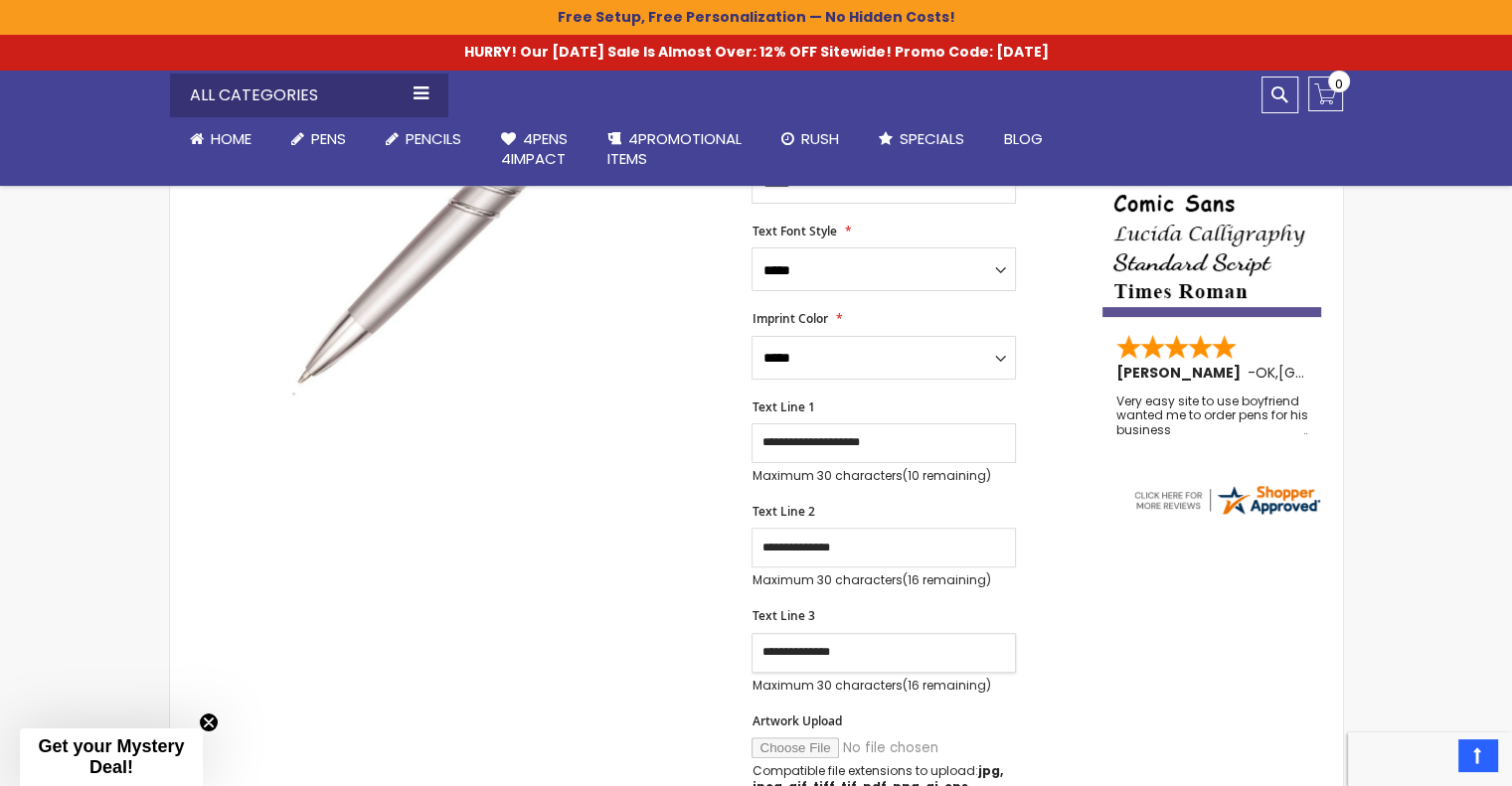click on "**********" at bounding box center (884, 653) 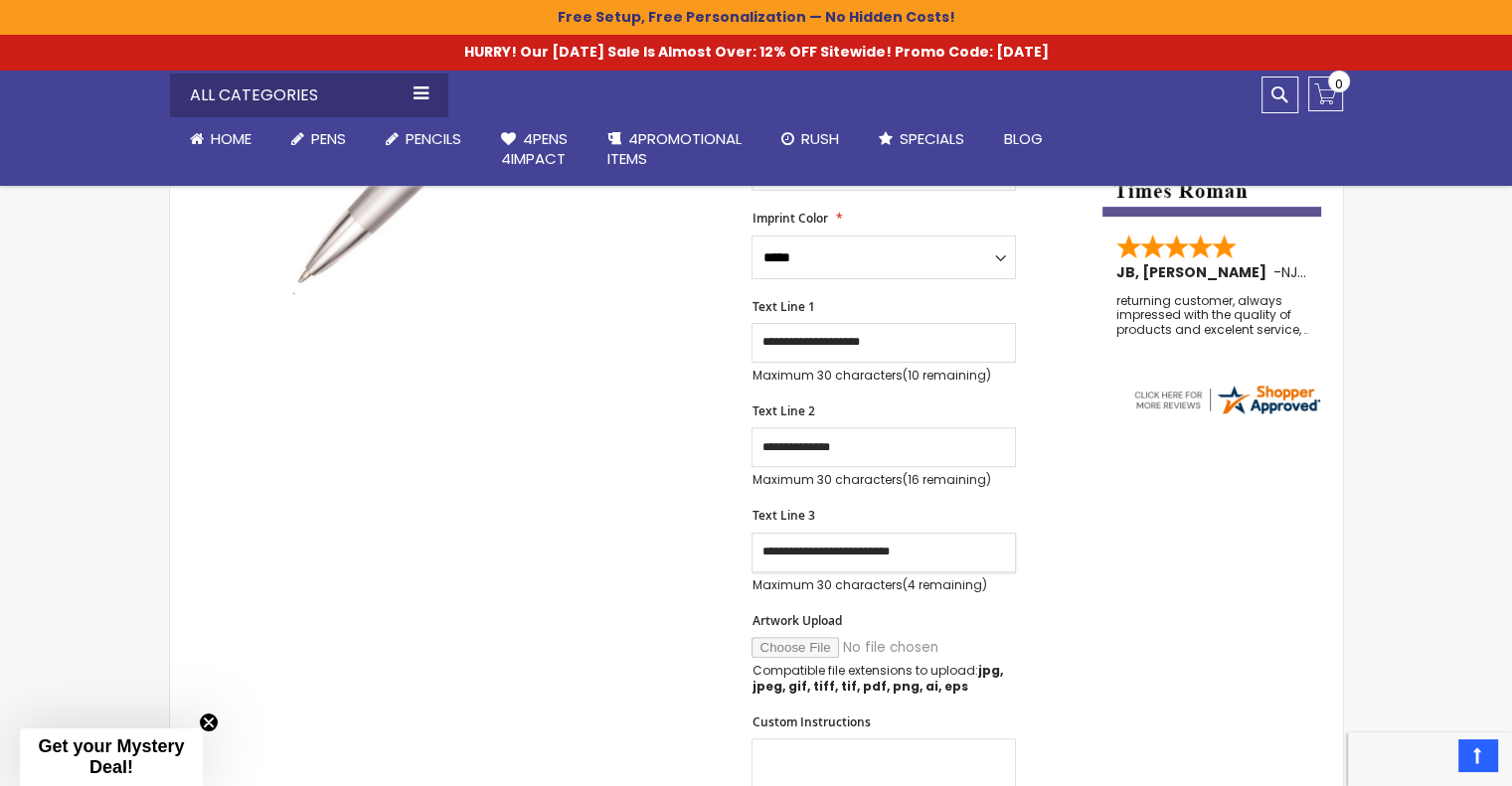 scroll, scrollTop: 566, scrollLeft: 0, axis: vertical 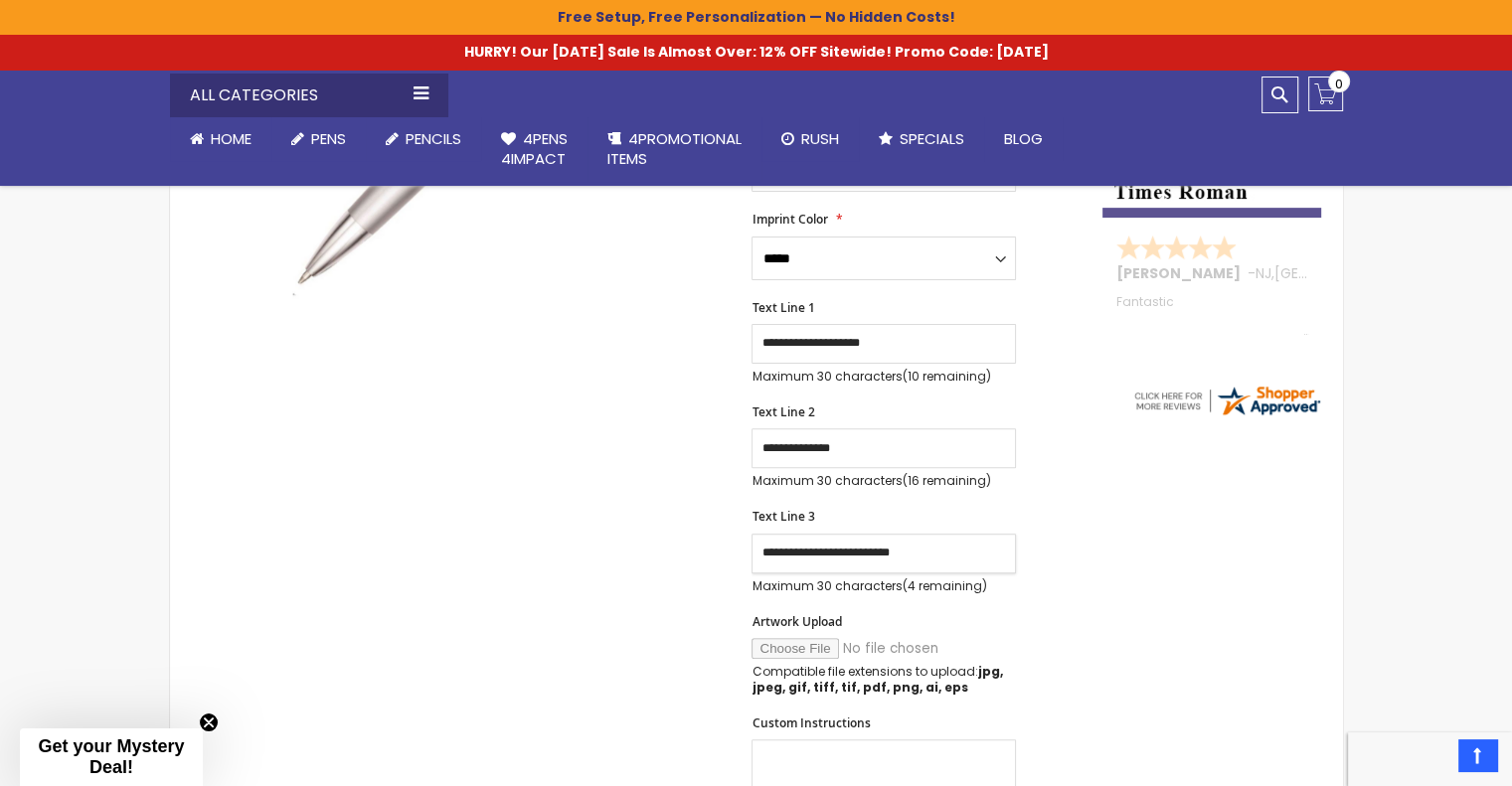 type on "**********" 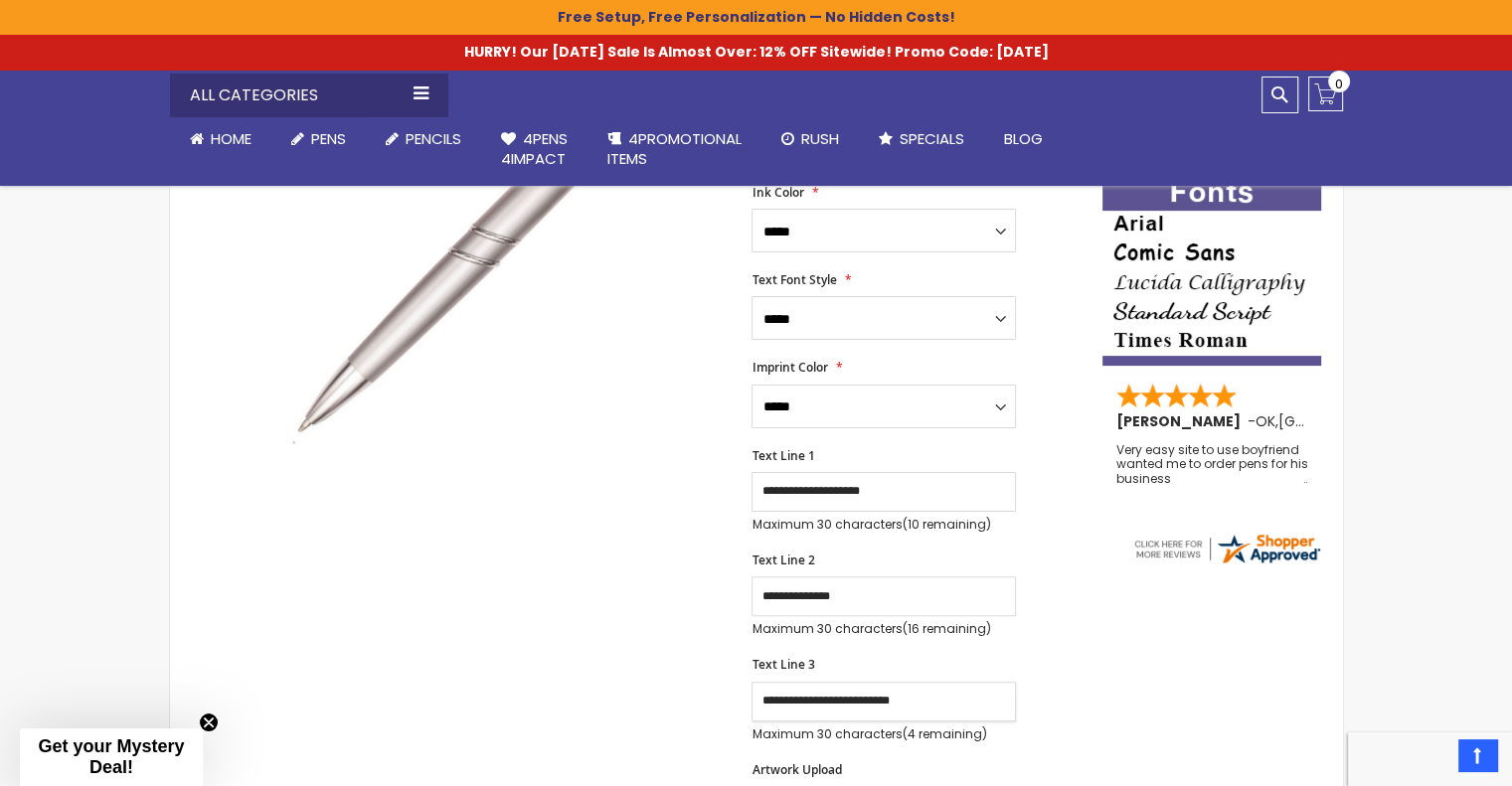 scroll, scrollTop: 397, scrollLeft: 0, axis: vertical 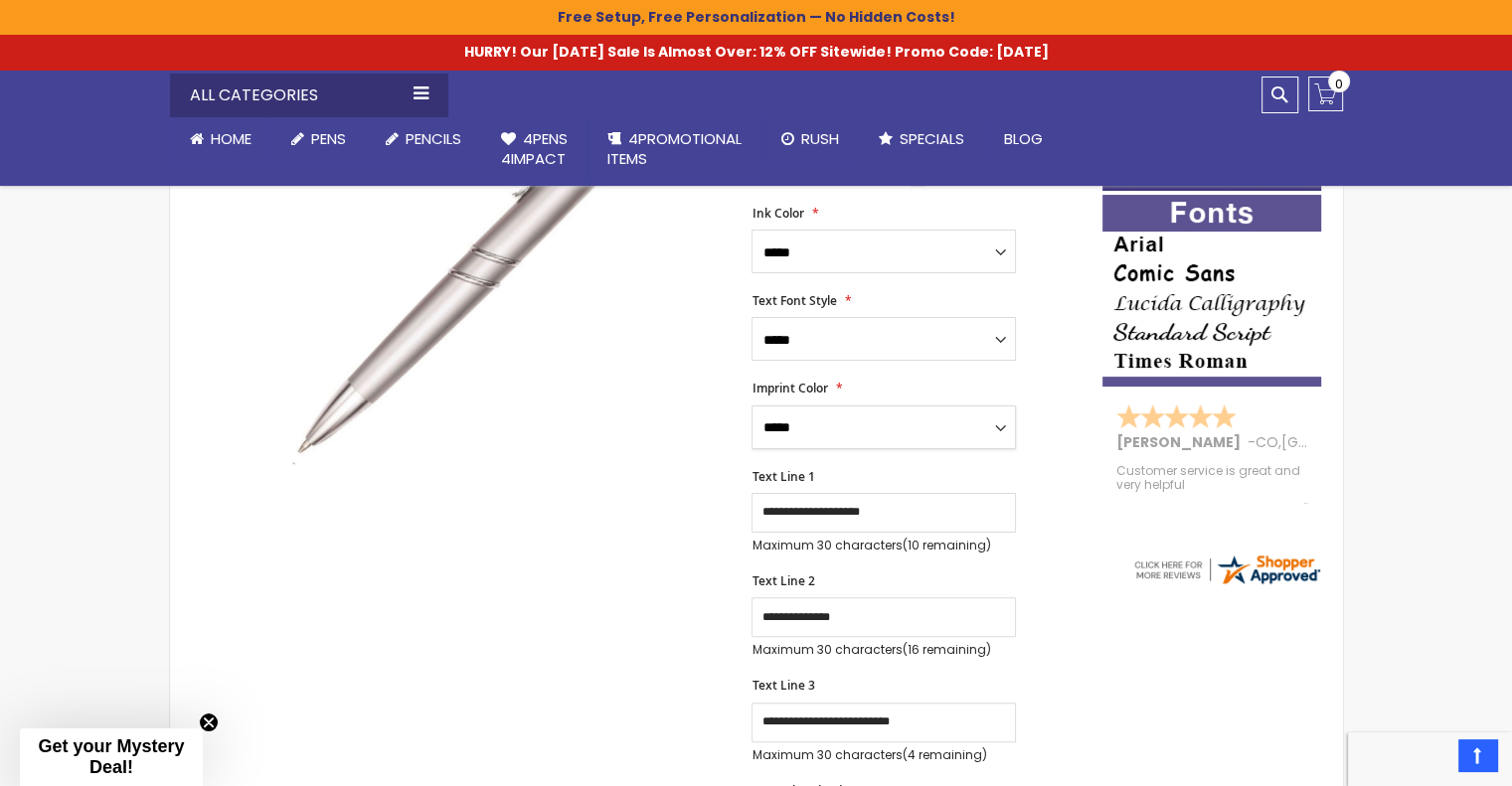 click on "**********" at bounding box center (884, 427) 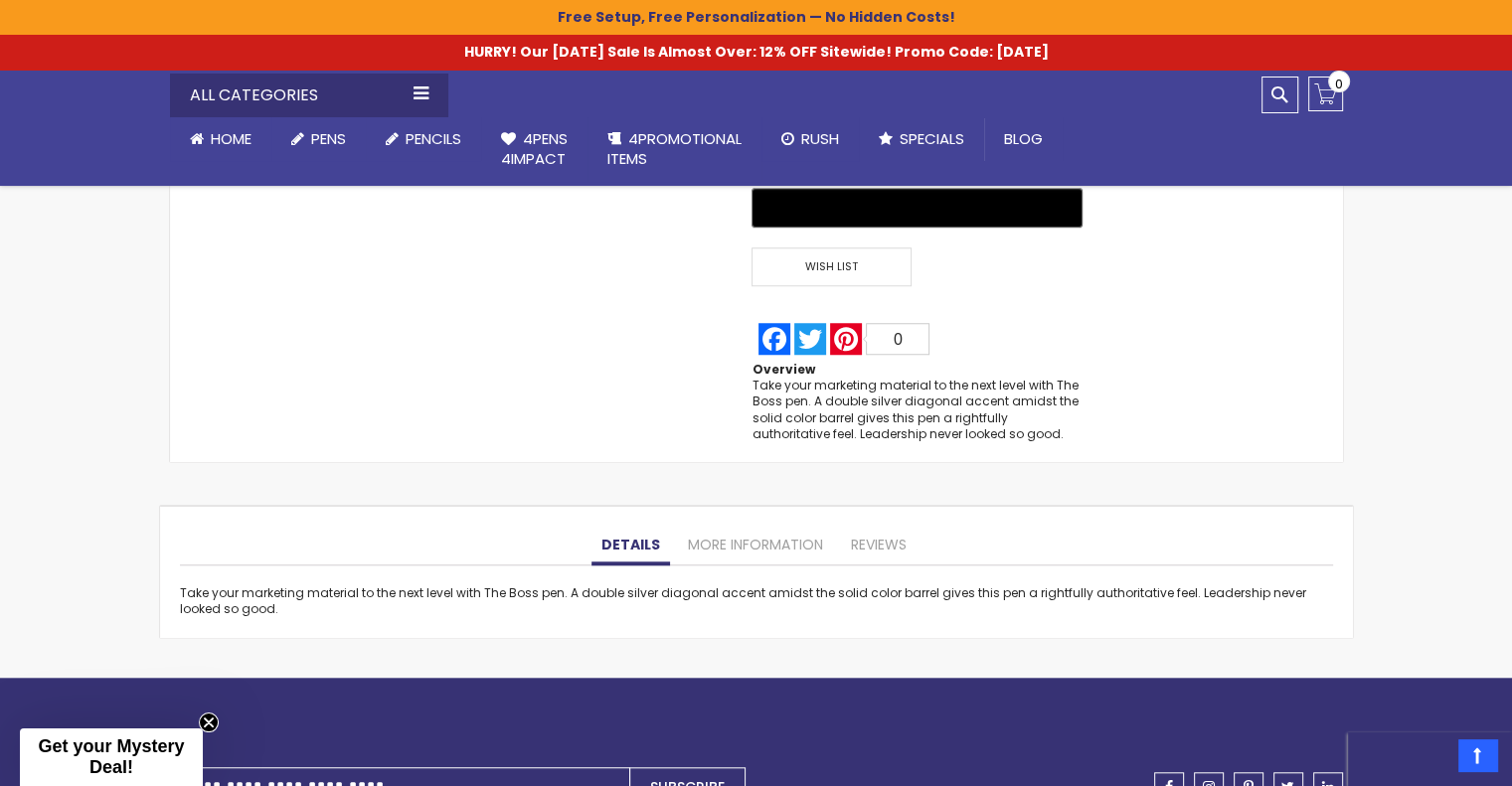 scroll, scrollTop: 1590, scrollLeft: 0, axis: vertical 